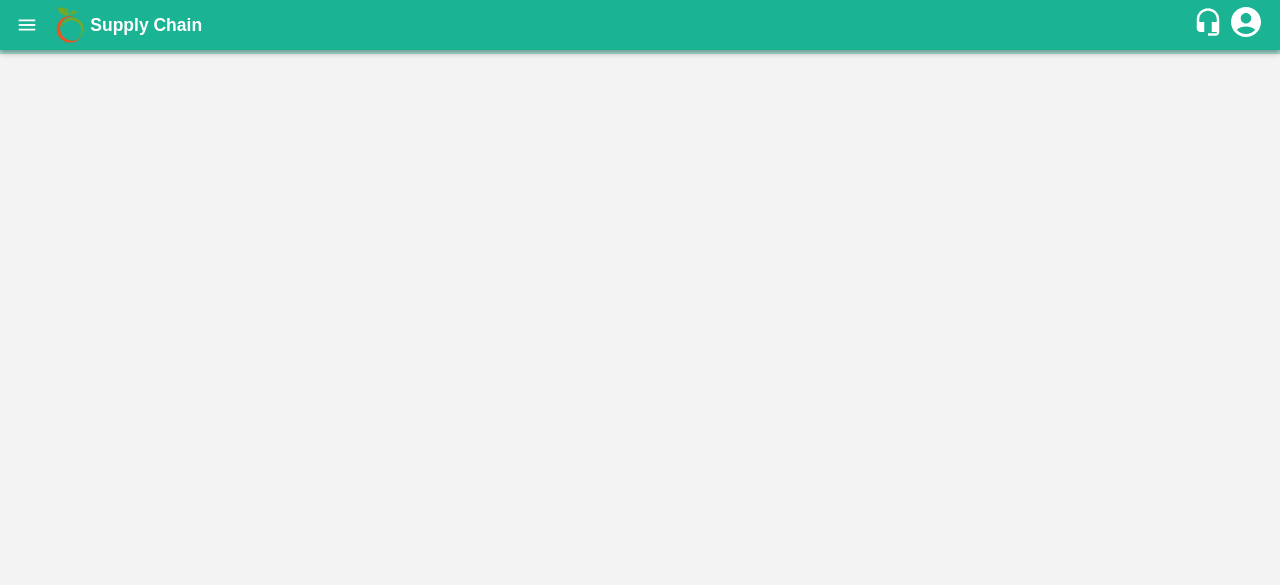scroll, scrollTop: 0, scrollLeft: 0, axis: both 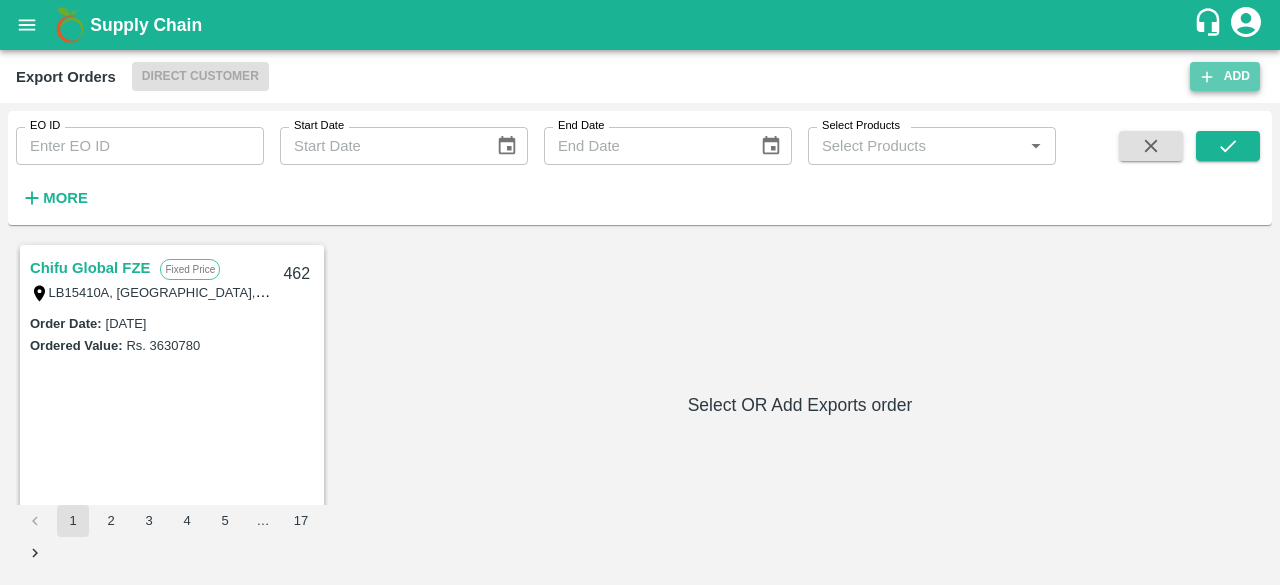 click 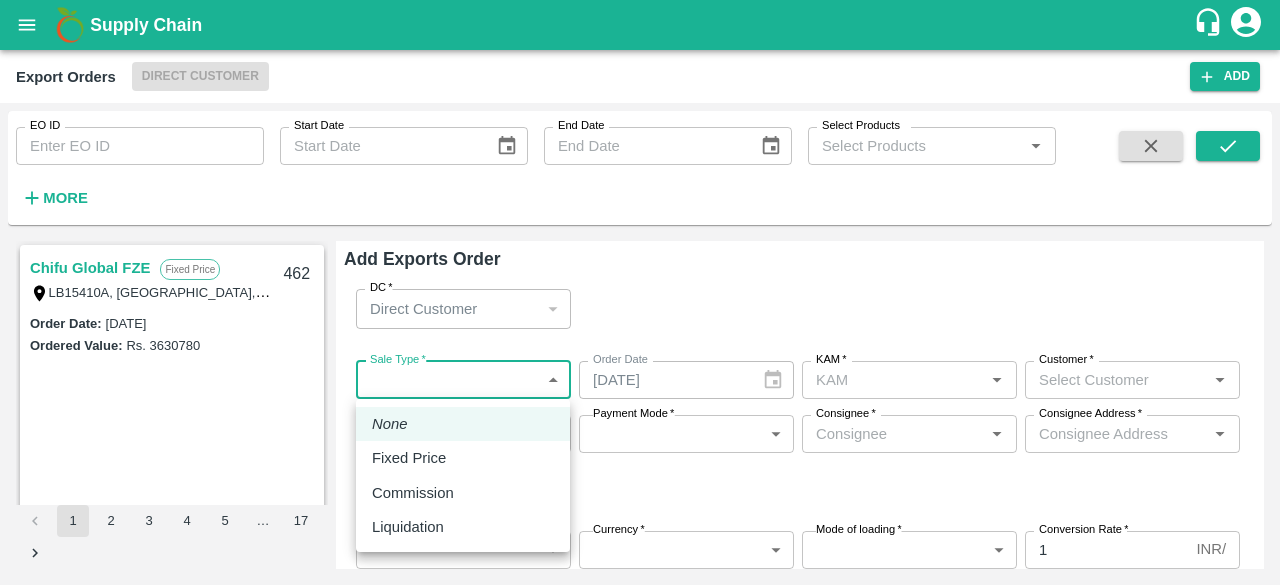 click on "Supply Chain Export Orders Direct Customer Add EO ID EO ID Start Date Start Date End Date End Date Select Products Select Products   * More Chifu Global FZE Fixed Price LB15410A, [GEOGRAPHIC_DATA] 462 Order Date : [DATE] Ordered Value: Rs.   3630780 AL BAKRAWE Foods FZE Fixed Price 1, Shop # 3, [GEOGRAPHIC_DATA] – central fruits and vegetables market, , , , , [GEOGRAPHIC_DATA] 461 Order Date : [DATE] Ordered Value: Rs.   601022730 ABUSEEDO TRADING L.L.C Fixed Price Shop No.43, ,Wholesale Building No. 2 Central Fruit and Vegetable Market, PO BOX 4494 [GEOGRAPHIC_DATA]-U.A.E. 460 Order Date : [DATE] Ordered Value: Rs.   1879951150 Chifu Global FZE Commission LB15410A, [GEOGRAPHIC_DATA], [GEOGRAPHIC_DATA] 459 Order Date : [DATE] Ordered Value: Rs.   5128200 ABUSEEDO TRADING L.L.C Fixed Price [STREET_ADDRESS] Order Date : [DATE]" at bounding box center [640, 292] 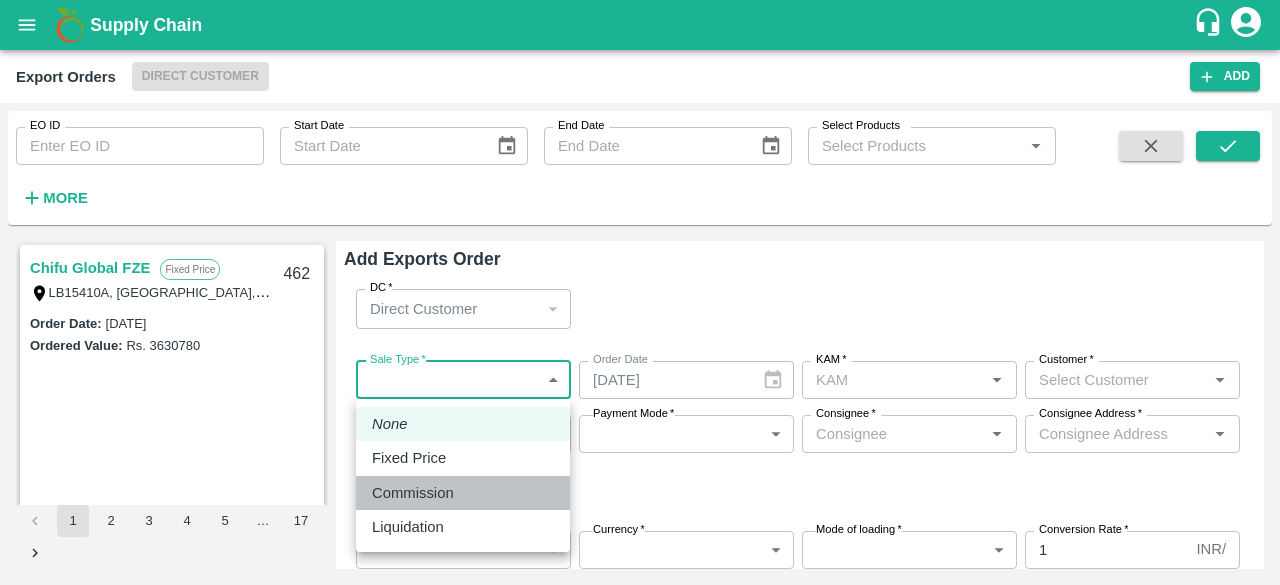 click on "Commission" at bounding box center [413, 493] 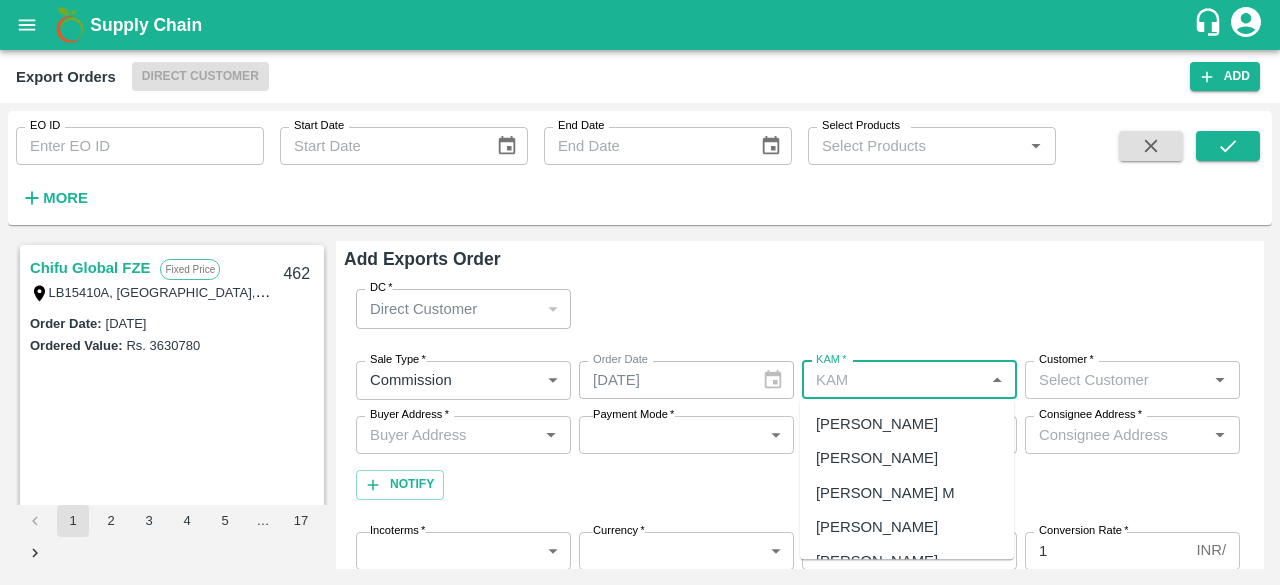 click on "KAM   *" at bounding box center [893, 380] 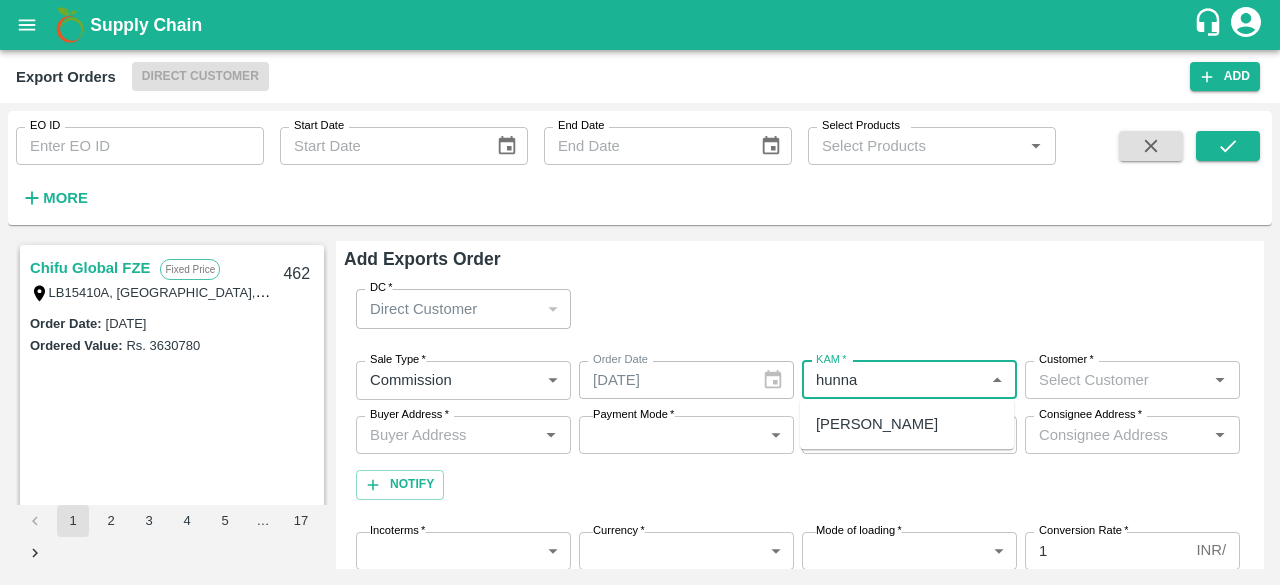 drag, startPoint x: 900, startPoint y: 451, endPoint x: 895, endPoint y: 422, distance: 29.427877 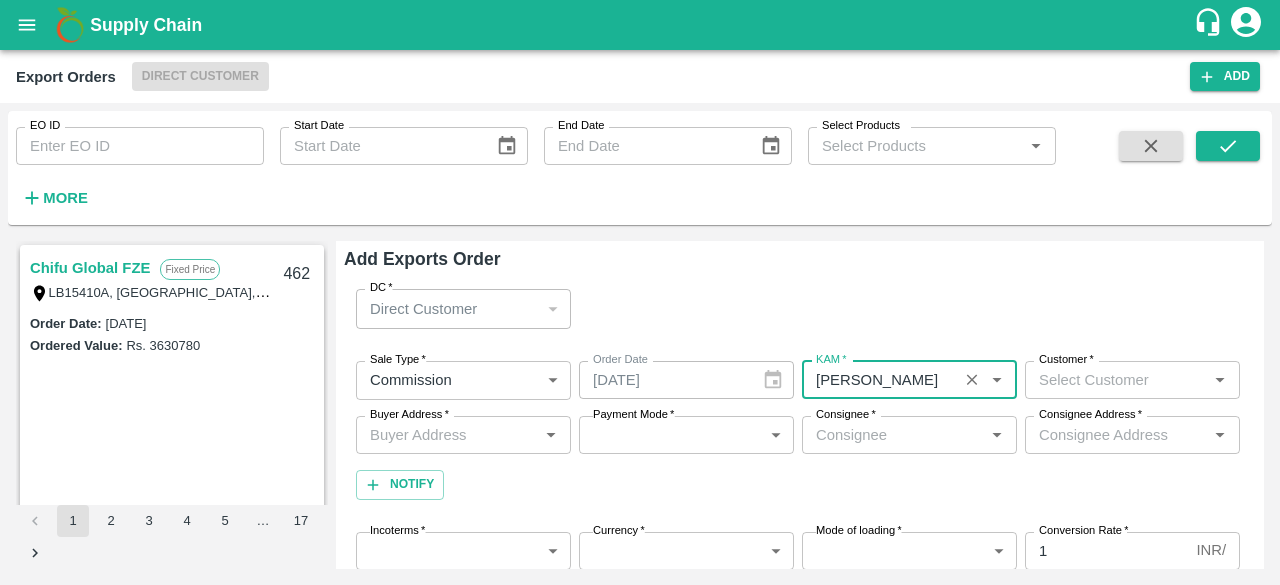 type on "[PERSON_NAME]" 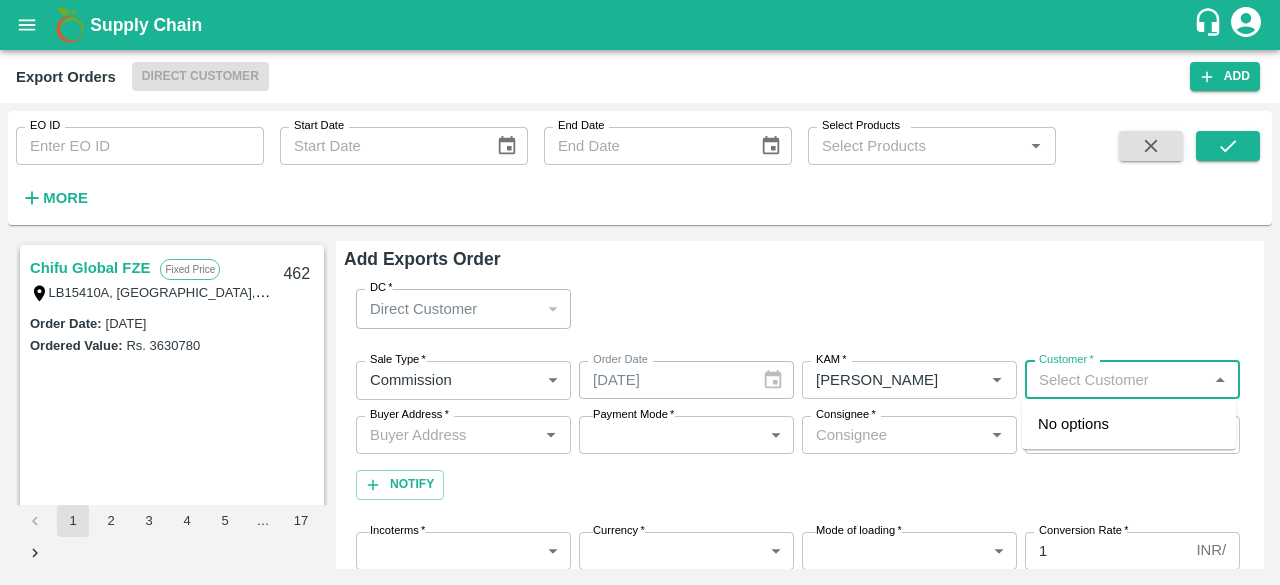 click on "Customer   *" at bounding box center (1116, 380) 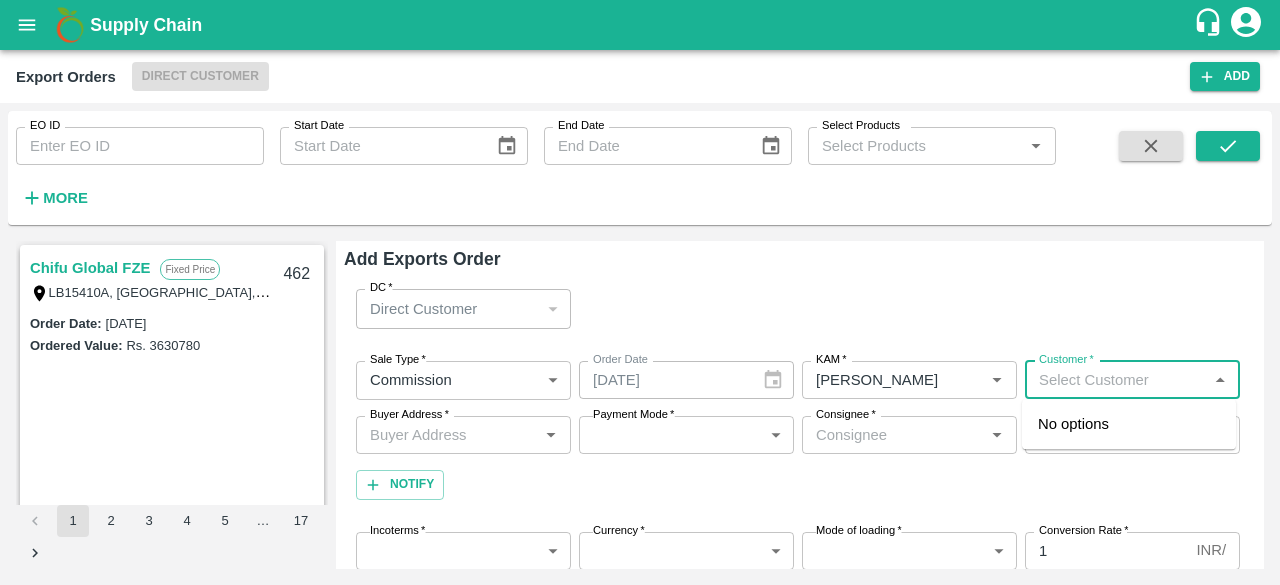 type on "h" 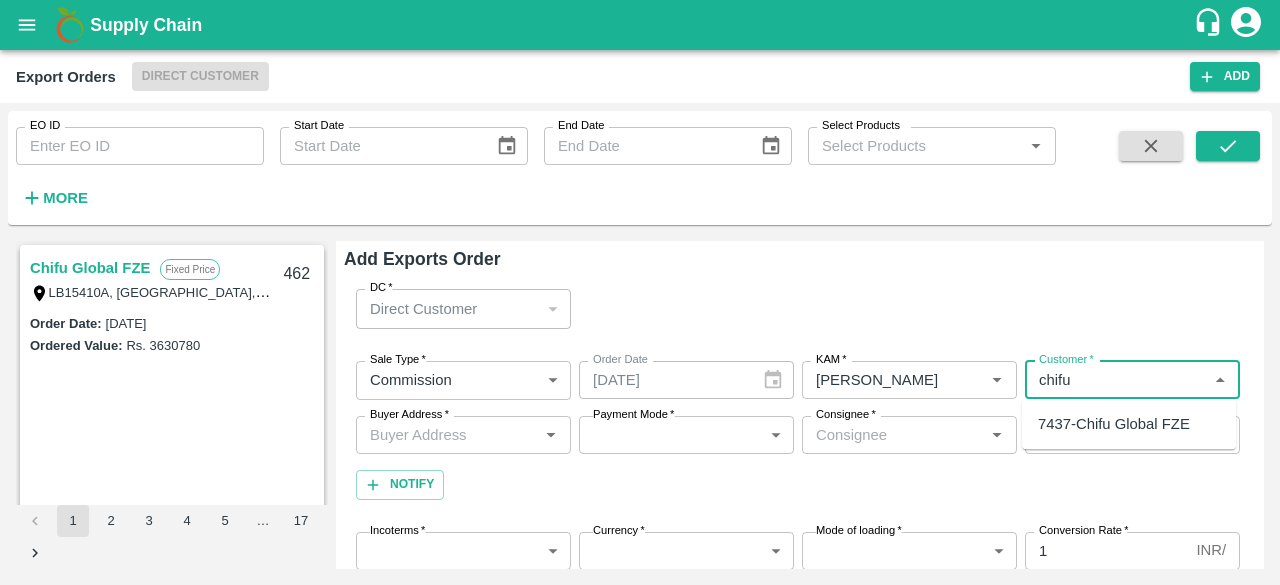click on "7437-Chifu Global FZE" at bounding box center (1114, 424) 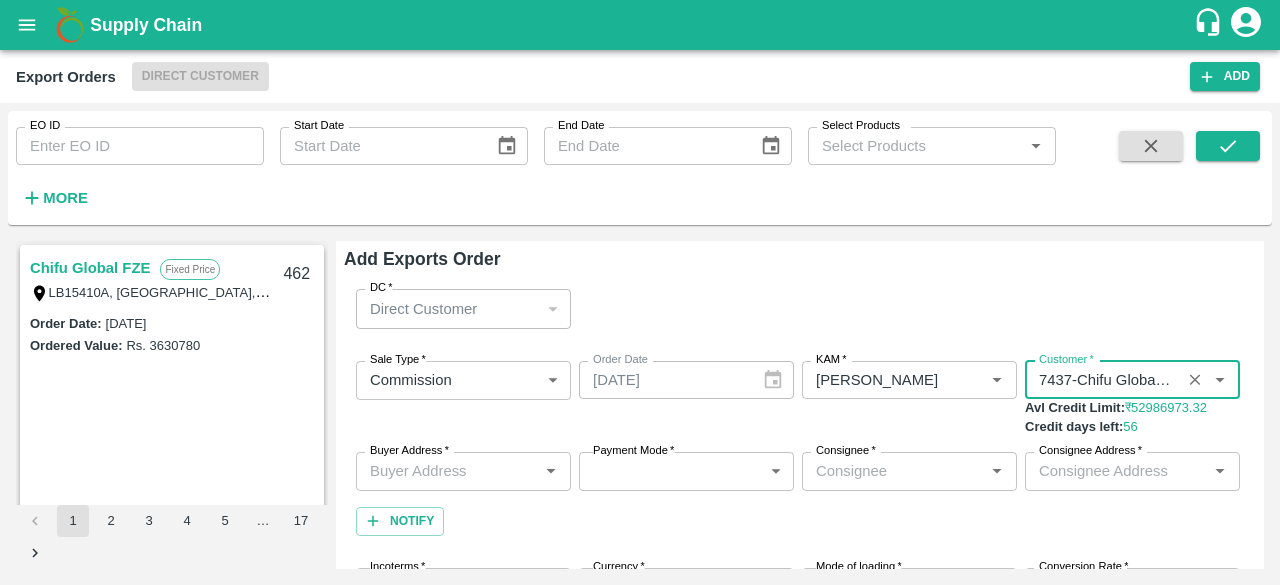 type on "7437-Chifu Global FZE" 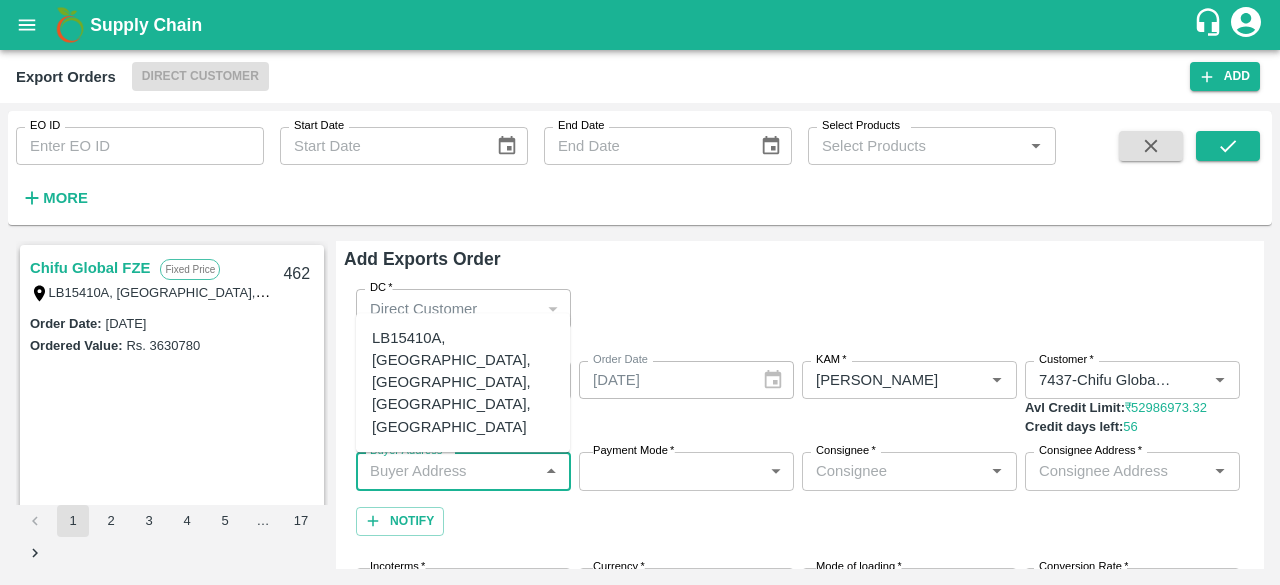 click on "Buyer Address   *" at bounding box center (447, 471) 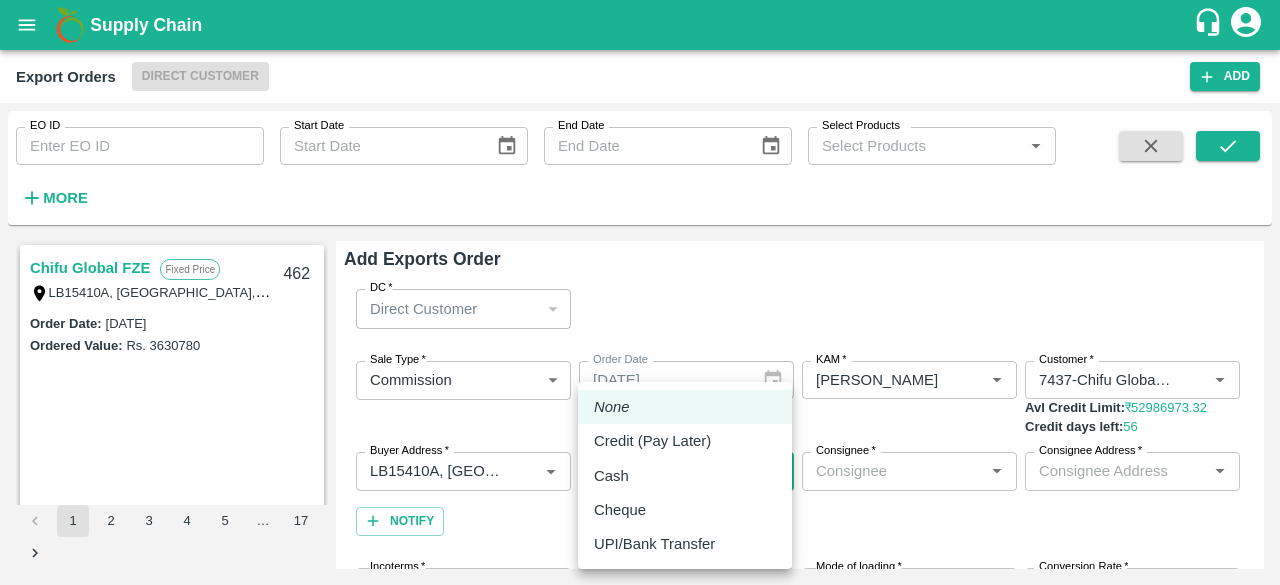 click on "Supply Chain Export Orders Direct Customer Add EO ID EO ID Start Date Start Date End Date End Date Select Products Select Products   * More Chifu Global FZE Fixed Price LB15410A, [GEOGRAPHIC_DATA] 462 Order Date : [DATE] Ordered Value: Rs.   3630780 AL BAKRAWE Foods FZE Fixed Price 1, Shop # 3, [GEOGRAPHIC_DATA] – central fruits and vegetables market, , , , , [GEOGRAPHIC_DATA] 461 Order Date : [DATE] Ordered Value: Rs.   601022730 ABUSEEDO TRADING L.L.C Fixed Price Shop No.43, ,Wholesale Building No. 2 Central Fruit and Vegetable Market, PO BOX 4494 [GEOGRAPHIC_DATA]-U.A.E. 460 Order Date : [DATE] Ordered Value: Rs.   1879951150 Chifu Global FZE Commission LB15410A, [GEOGRAPHIC_DATA], [GEOGRAPHIC_DATA] 459 Order Date : [DATE] Ordered Value: Rs.   5128200 ABUSEEDO TRADING L.L.C Fixed Price [STREET_ADDRESS] Order Date : [DATE]" at bounding box center [640, 292] 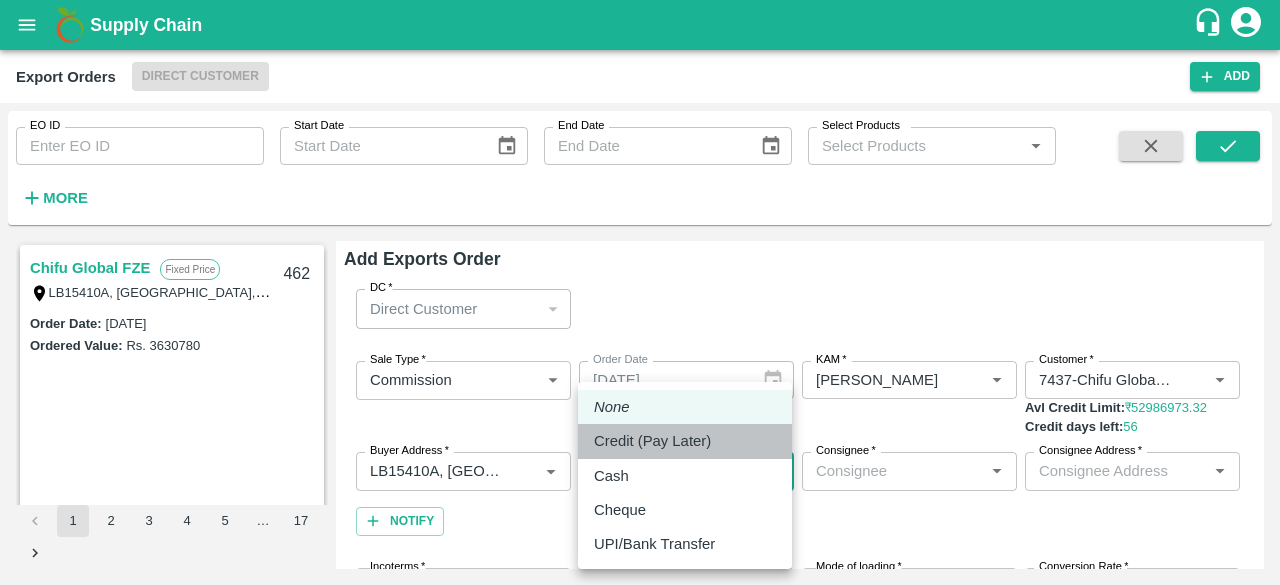 click on "Credit (Pay Later)" at bounding box center (685, 441) 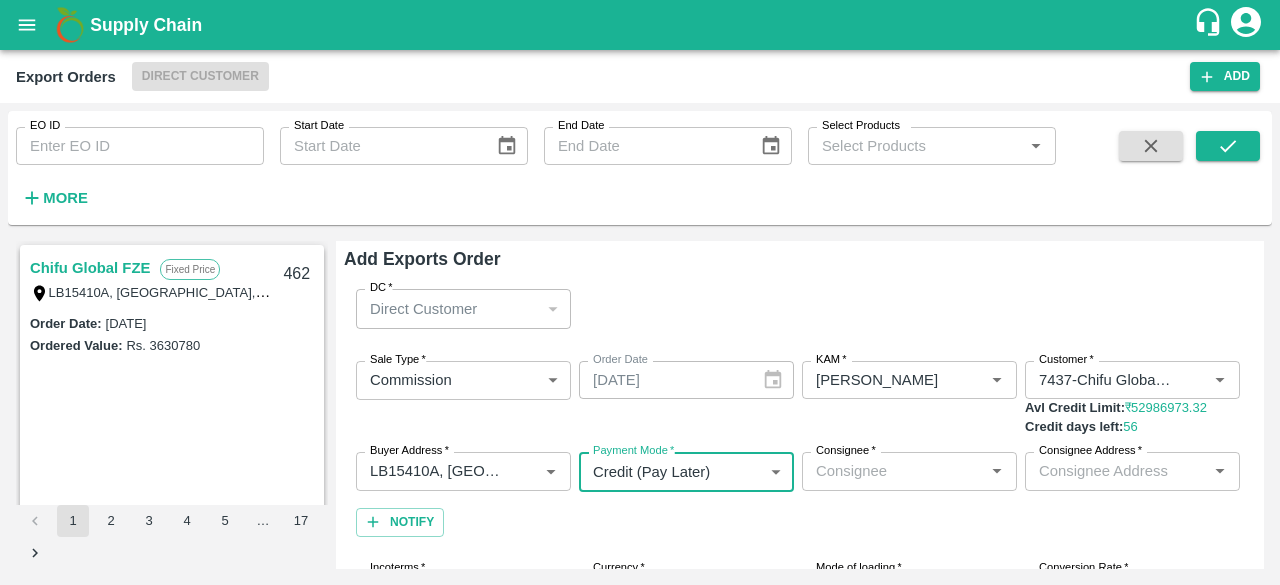 click on "Consignee   *" at bounding box center [909, 471] 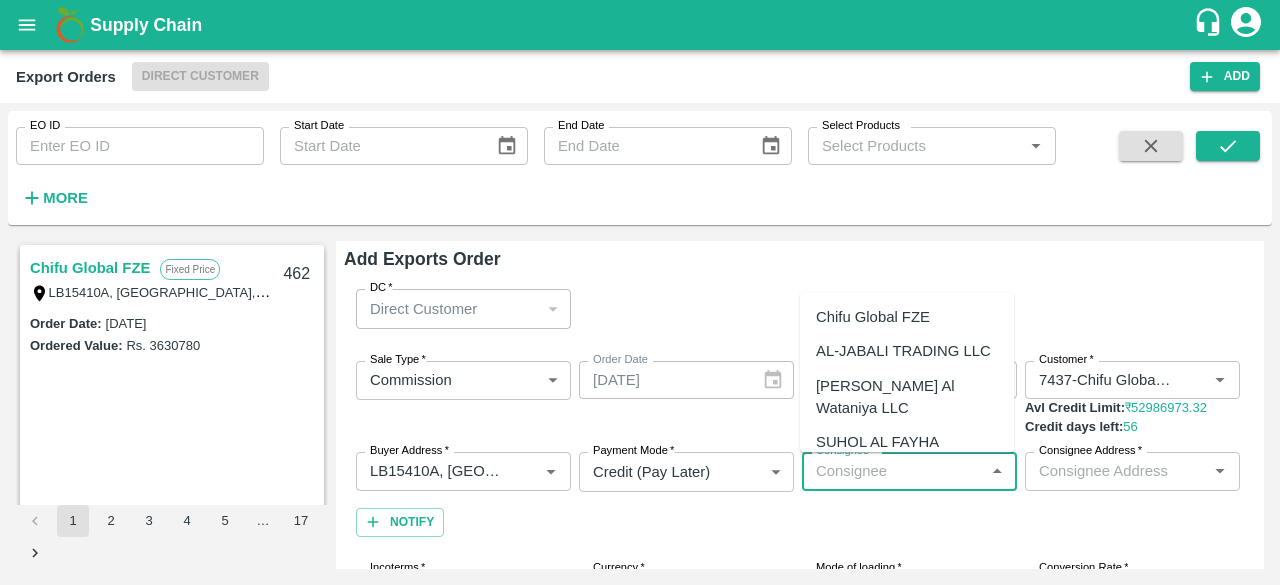 click on "Chifu Global FZE" at bounding box center [873, 317] 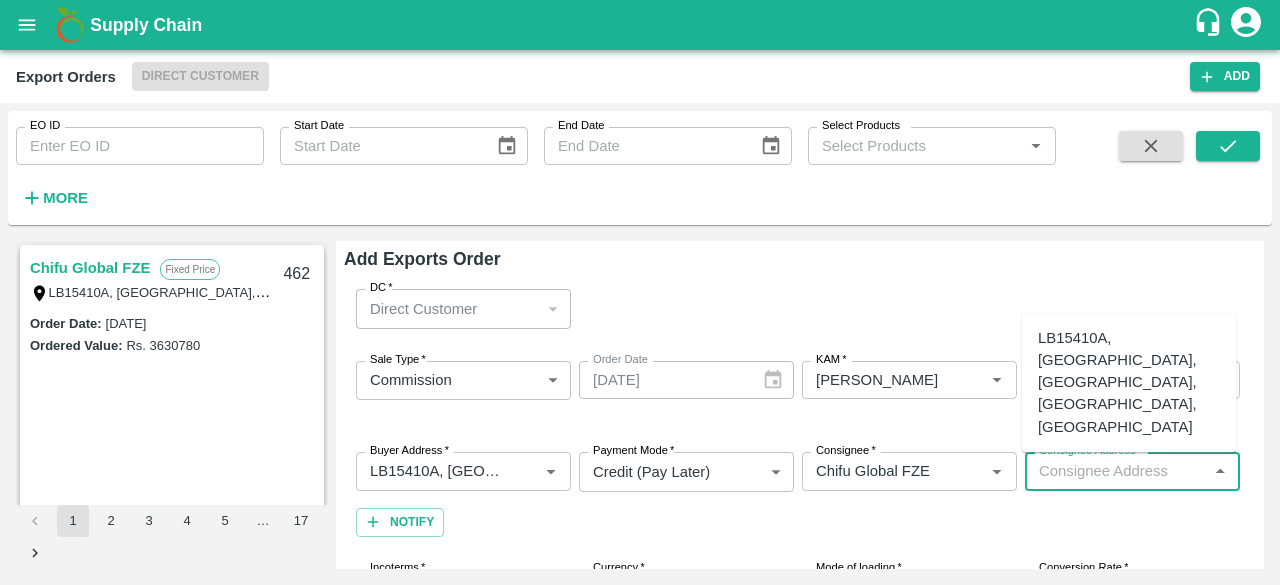click on "Consignee Address   *" at bounding box center [1116, 471] 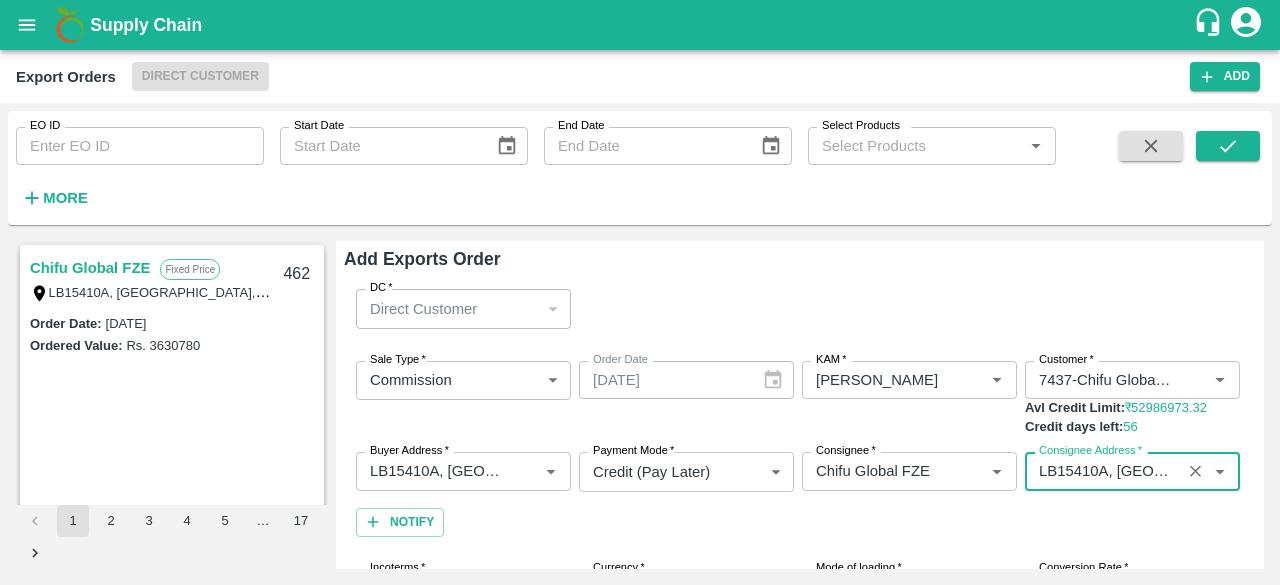 click on "Notify" at bounding box center [463, 522] 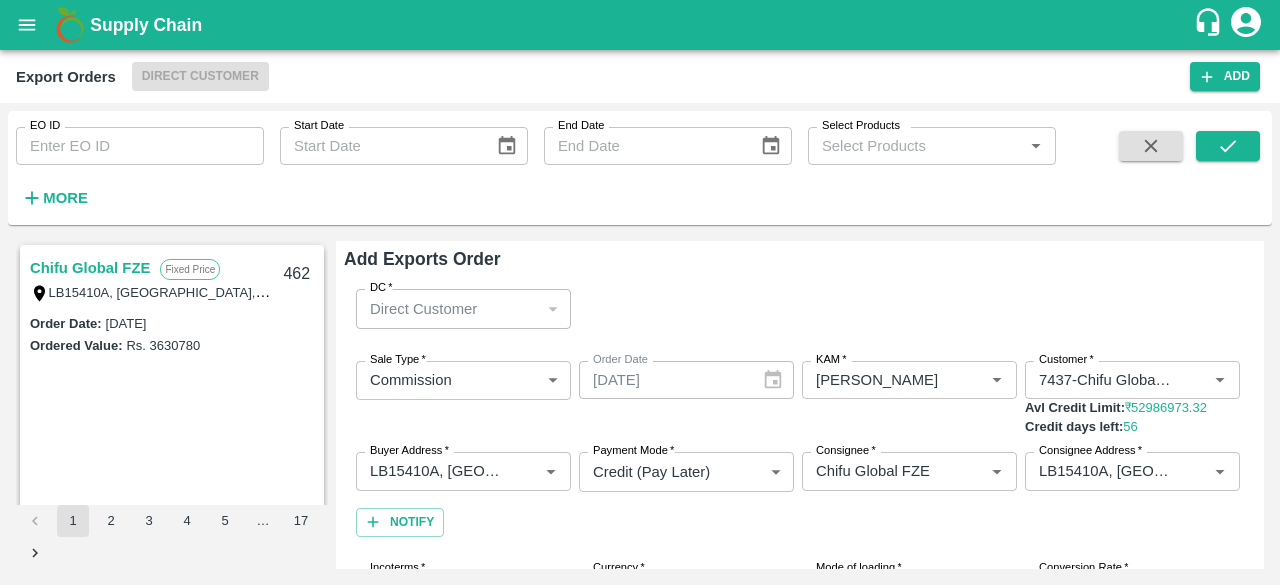 scroll, scrollTop: 240, scrollLeft: 0, axis: vertical 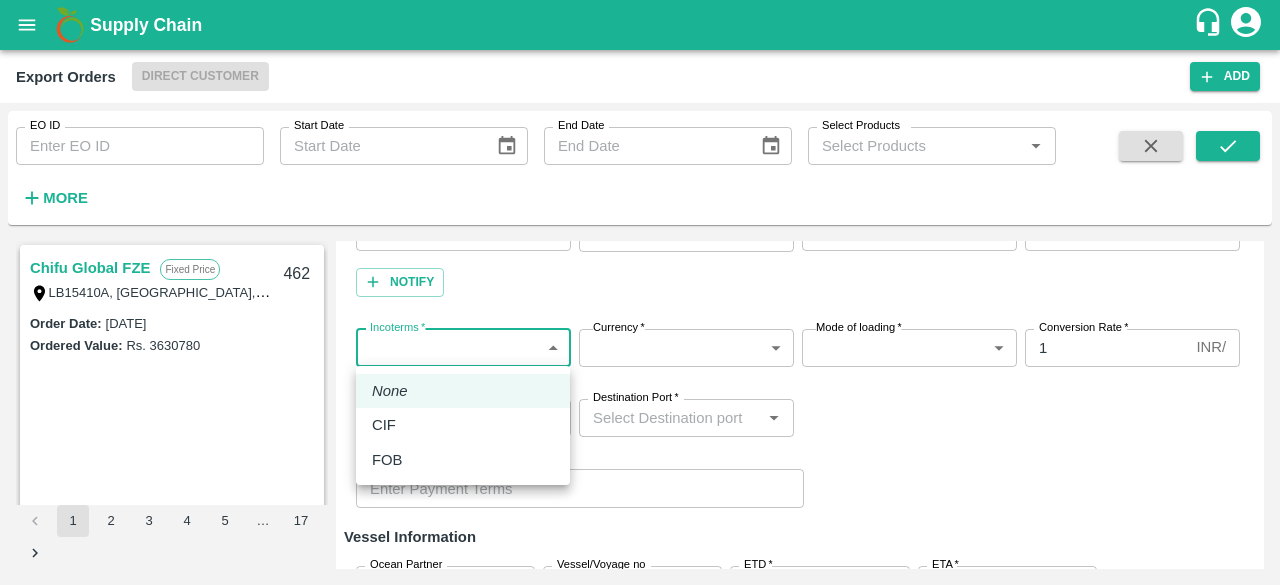 click on "Supply Chain Export Orders Direct Customer Add EO ID EO ID Start Date Start Date End Date End Date Select Products Select Products   * More Chifu Global FZE Fixed Price LB15410A, [GEOGRAPHIC_DATA] 462 Order Date : [DATE] Ordered Value: Rs.   3630780 AL BAKRAWE Foods FZE Fixed Price 1, Shop # 3, [GEOGRAPHIC_DATA] – central fruits and vegetables market, , , , , [GEOGRAPHIC_DATA] 461 Order Date : [DATE] Ordered Value: Rs.   601022730 ABUSEEDO TRADING L.L.C Fixed Price Shop No.43, ,Wholesale Building No. 2 Central Fruit and Vegetable Market, PO BOX 4494 [GEOGRAPHIC_DATA]-U.A.E. 460 Order Date : [DATE] Ordered Value: Rs.   1879951150 Chifu Global FZE Commission LB15410A, [GEOGRAPHIC_DATA], [GEOGRAPHIC_DATA] 459 Order Date : [DATE] Ordered Value: Rs.   5128200 ABUSEEDO TRADING L.L.C Fixed Price [STREET_ADDRESS] Order Date : [DATE]" at bounding box center [640, 292] 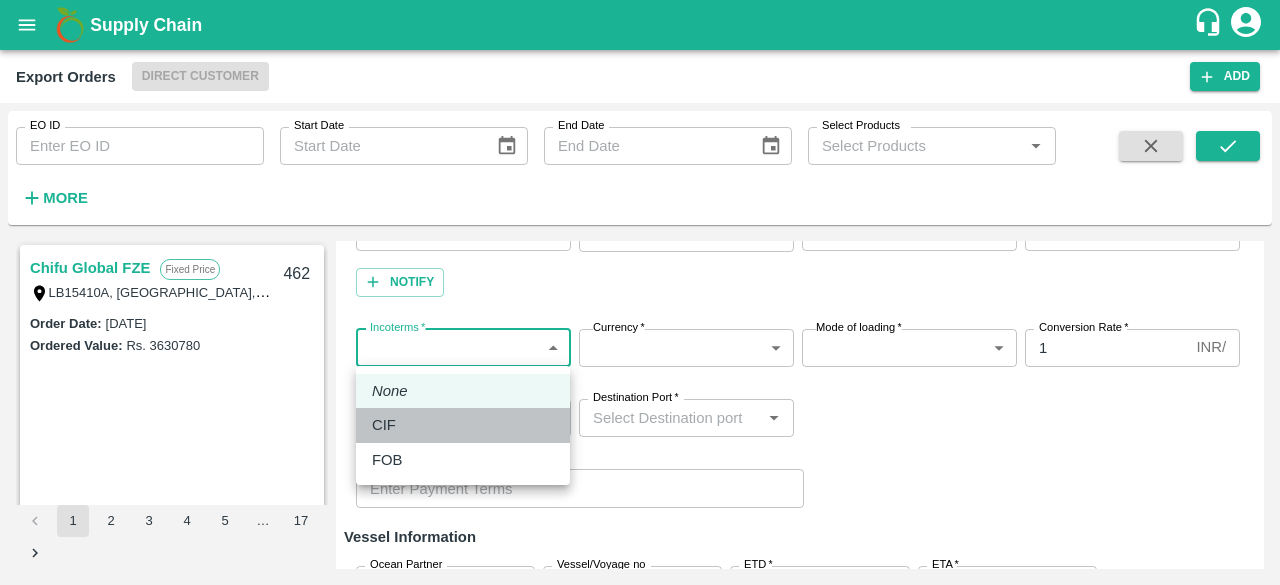click on "CIF" at bounding box center [463, 425] 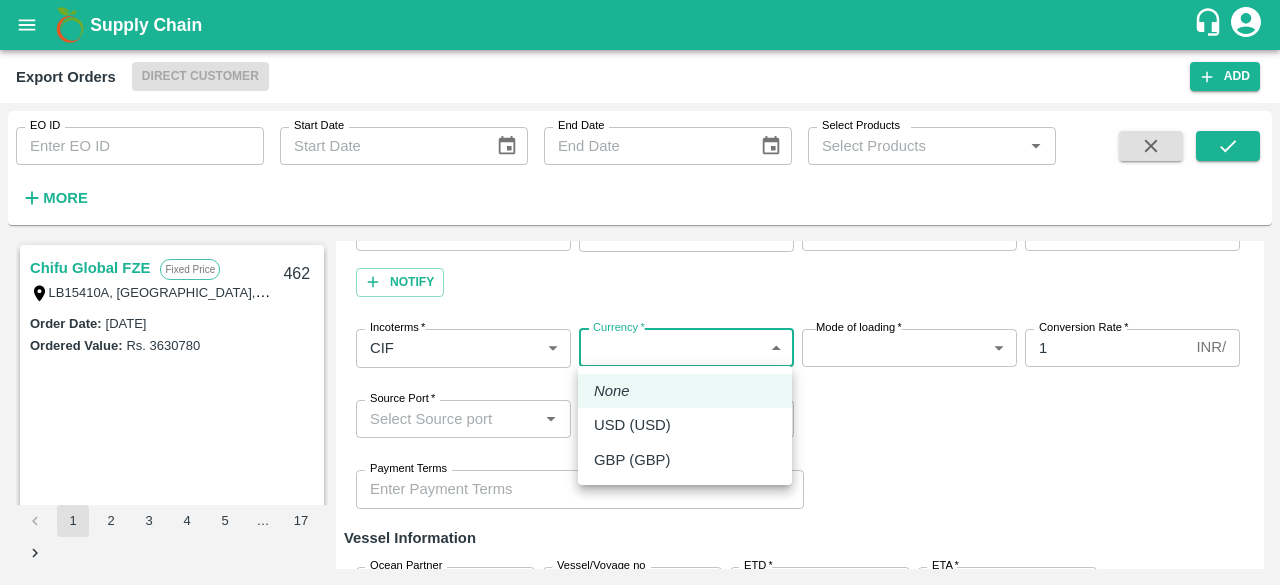 click on "Supply Chain Export Orders Direct Customer Add EO ID EO ID Start Date Start Date End Date End Date Select Products Select Products   * More Chifu Global FZE Fixed Price LB15410A, [GEOGRAPHIC_DATA] 462 Order Date : [DATE] Ordered Value: Rs.   3630780 AL BAKRAWE Foods FZE Fixed Price 1, Shop # 3, [GEOGRAPHIC_DATA] – central fruits and vegetables market, , , , , [GEOGRAPHIC_DATA] 461 Order Date : [DATE] Ordered Value: Rs.   601022730 ABUSEEDO TRADING L.L.C Fixed Price Shop No.43, ,Wholesale Building No. 2 Central Fruit and Vegetable Market, PO BOX 4494 [GEOGRAPHIC_DATA]-U.A.E. 460 Order Date : [DATE] Ordered Value: Rs.   1879951150 Chifu Global FZE Commission LB15410A, [GEOGRAPHIC_DATA], [GEOGRAPHIC_DATA] 459 Order Date : [DATE] Ordered Value: Rs.   5128200 ABUSEEDO TRADING L.L.C Fixed Price [STREET_ADDRESS] Order Date : [DATE]" at bounding box center (640, 292) 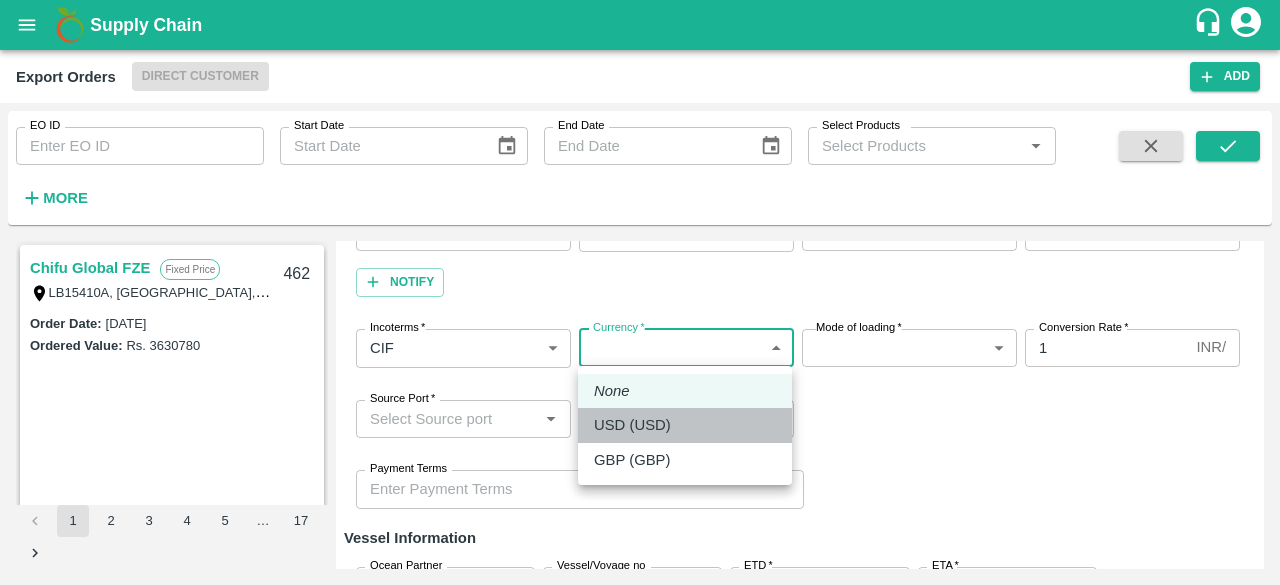 click on "USD (USD)" at bounding box center (685, 425) 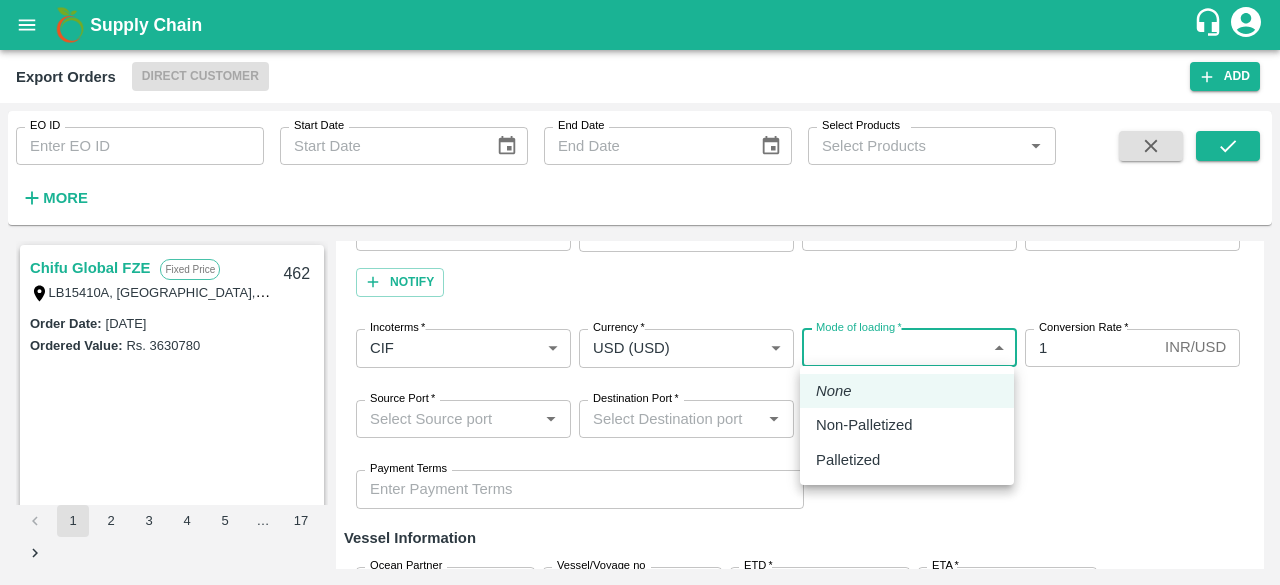 click on "Supply Chain Export Orders Direct Customer Add EO ID EO ID Start Date Start Date End Date End Date Select Products Select Products   * More Chifu Global FZE Fixed Price LB15410A, [GEOGRAPHIC_DATA] 462 Order Date : [DATE] Ordered Value: Rs.   3630780 AL BAKRAWE Foods FZE Fixed Price 1, Shop # 3, [GEOGRAPHIC_DATA] – central fruits and vegetables market, , , , , [GEOGRAPHIC_DATA] 461 Order Date : [DATE] Ordered Value: Rs.   601022730 ABUSEEDO TRADING L.L.C Fixed Price Shop No.43, ,Wholesale Building No. 2 Central Fruit and Vegetable Market, PO BOX 4494 [GEOGRAPHIC_DATA]-U.A.E. 460 Order Date : [DATE] Ordered Value: Rs.   1879951150 Chifu Global FZE Commission LB15410A, [GEOGRAPHIC_DATA], [GEOGRAPHIC_DATA] 459 Order Date : [DATE] Ordered Value: Rs.   5128200 ABUSEEDO TRADING L.L.C Fixed Price [STREET_ADDRESS] Order Date : [DATE]" at bounding box center [640, 292] 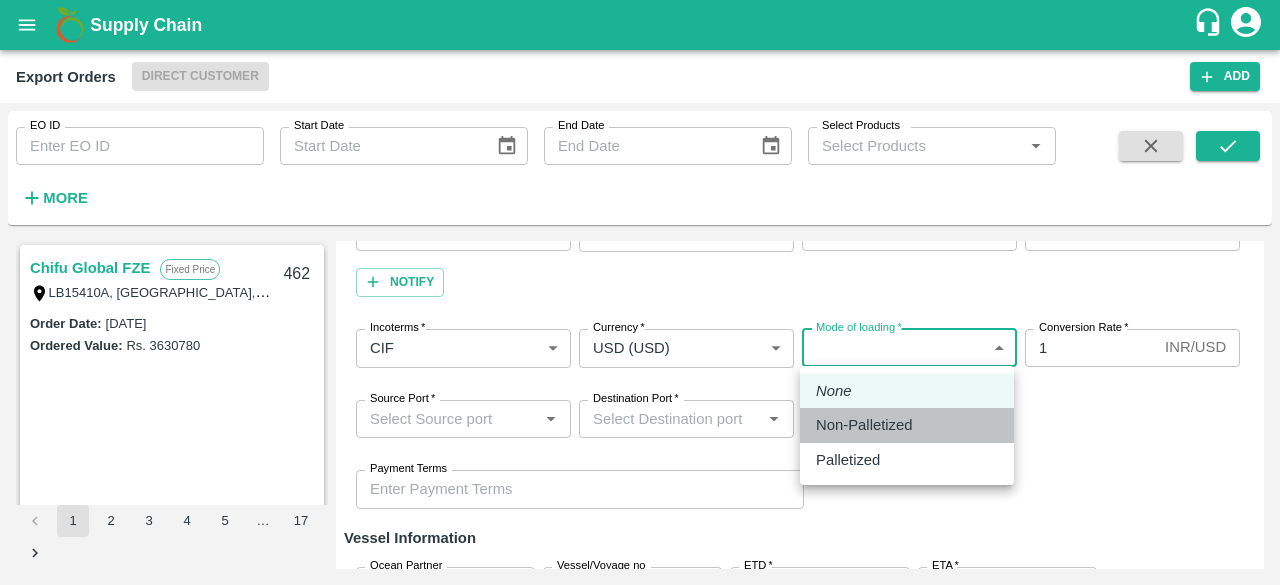 click on "Non-Palletized" at bounding box center [864, 425] 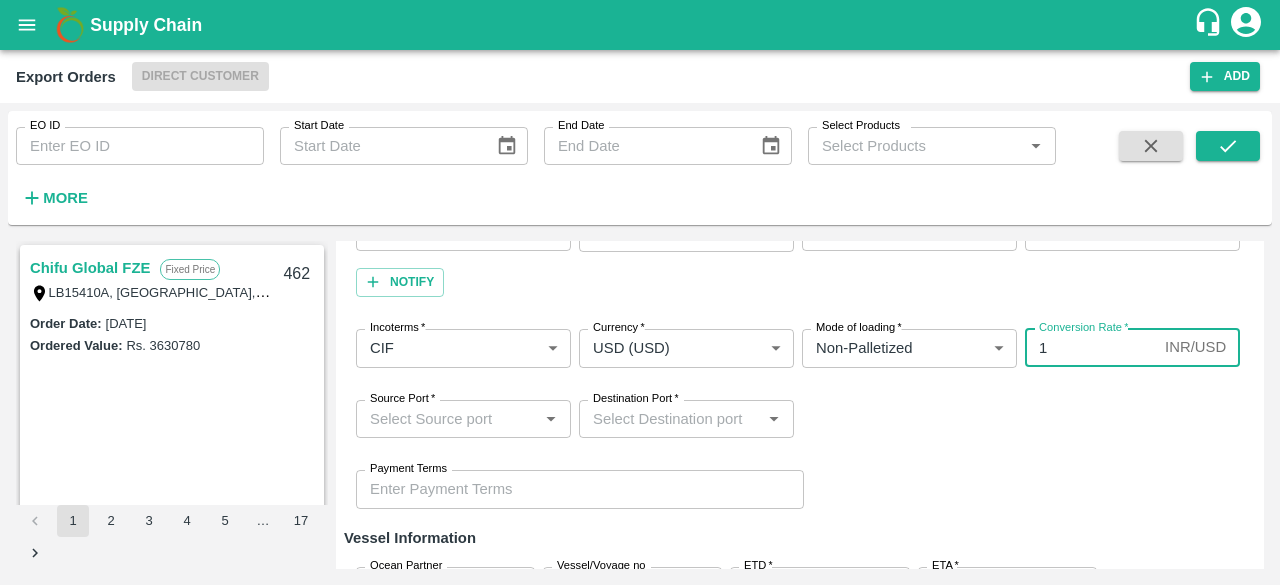 click on "1" at bounding box center [1091, 348] 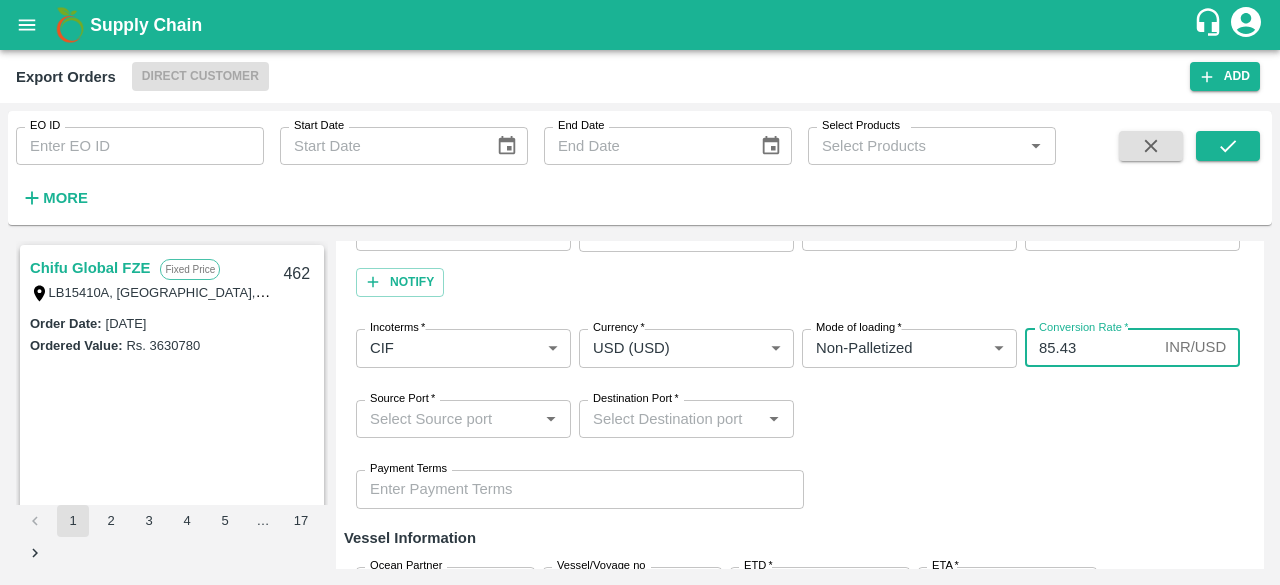 type on "85.43" 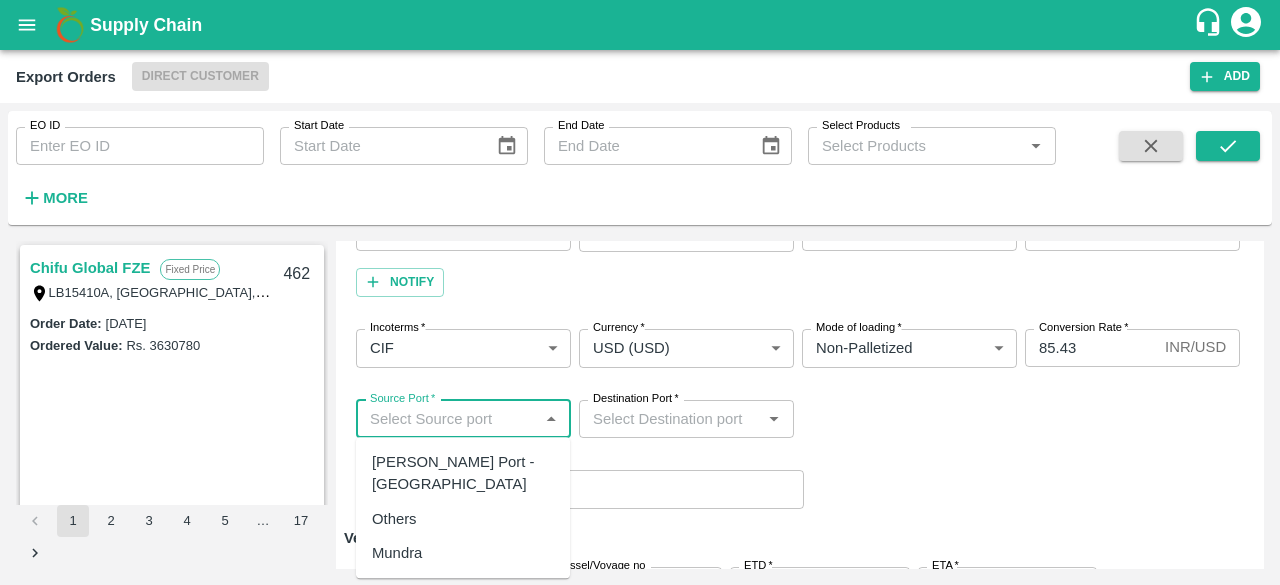 click on "Source Port   *" at bounding box center (447, 419) 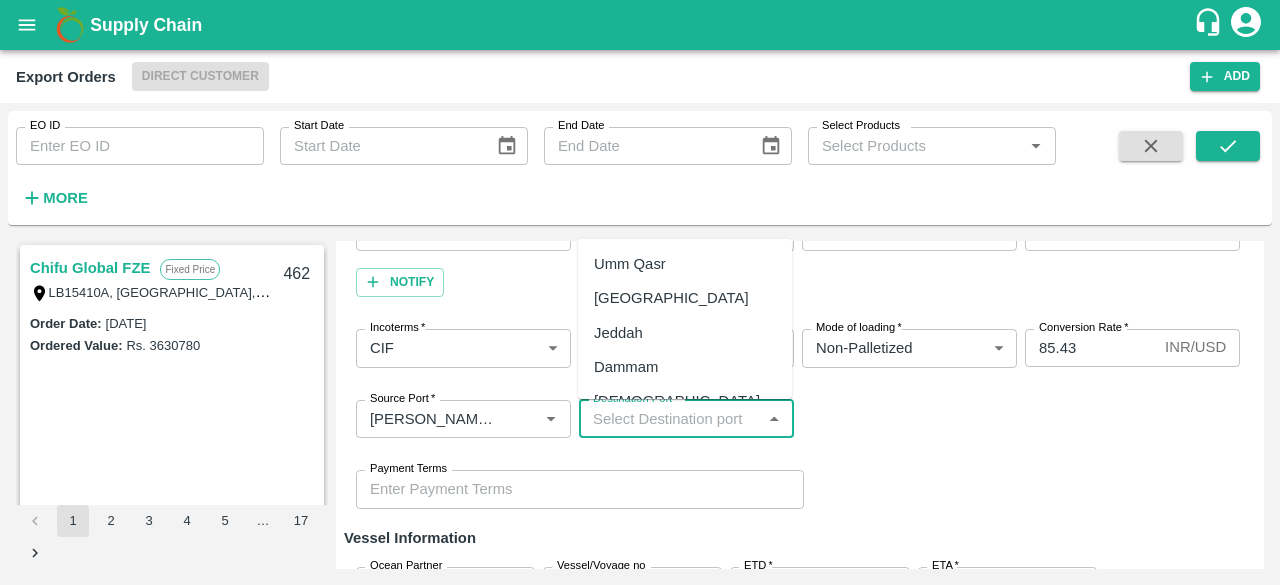 click on "Destination Port   *" at bounding box center [670, 419] 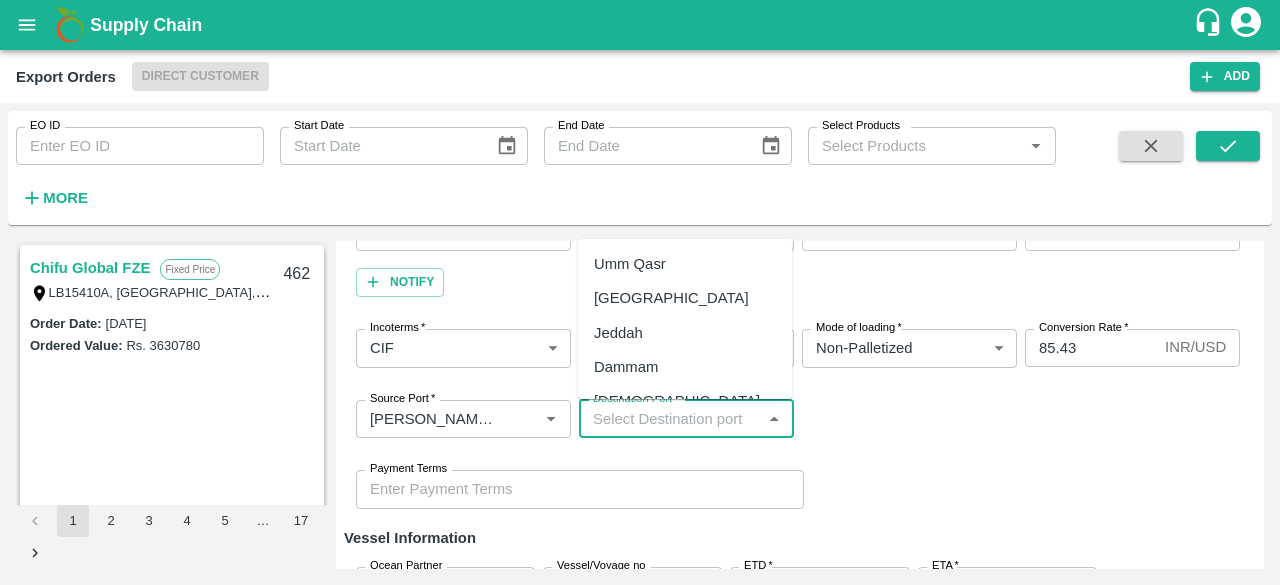 click on "[GEOGRAPHIC_DATA]" at bounding box center [671, 298] 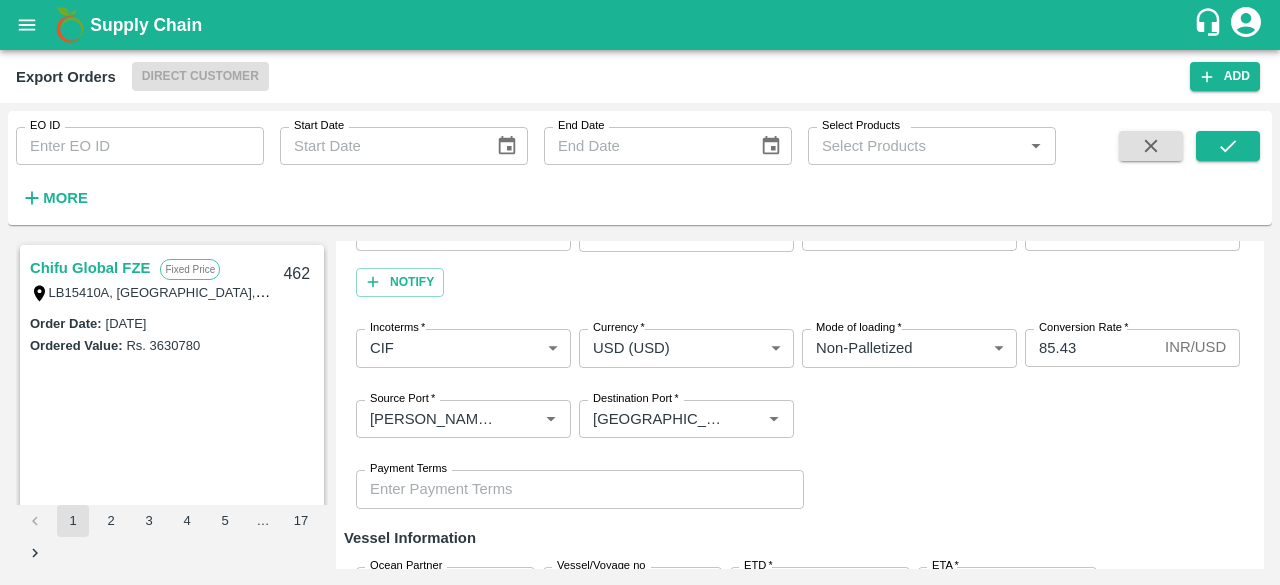 click on "Source Port   * Source Port   * Destination Port   * Destination Port   *" at bounding box center [800, 419] 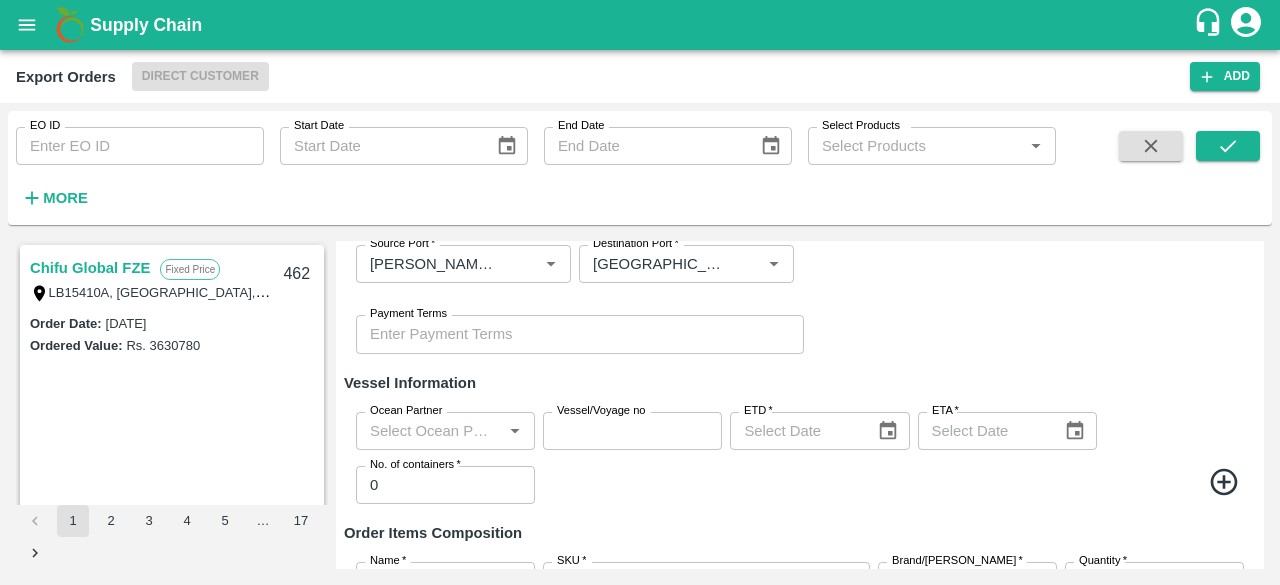 scroll, scrollTop: 398, scrollLeft: 0, axis: vertical 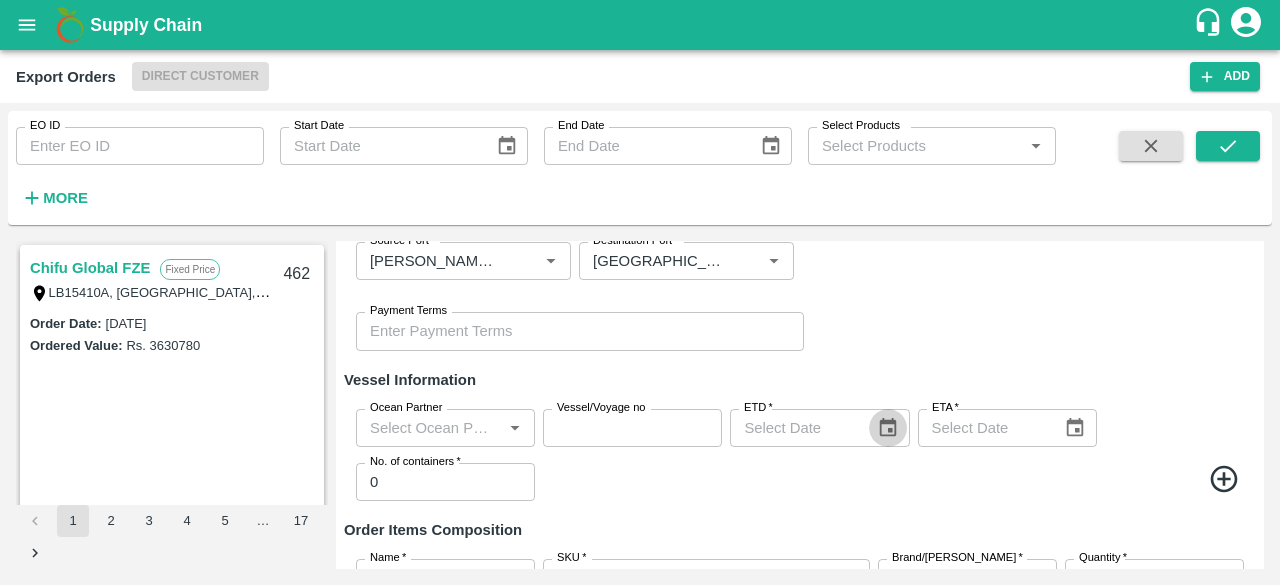 click 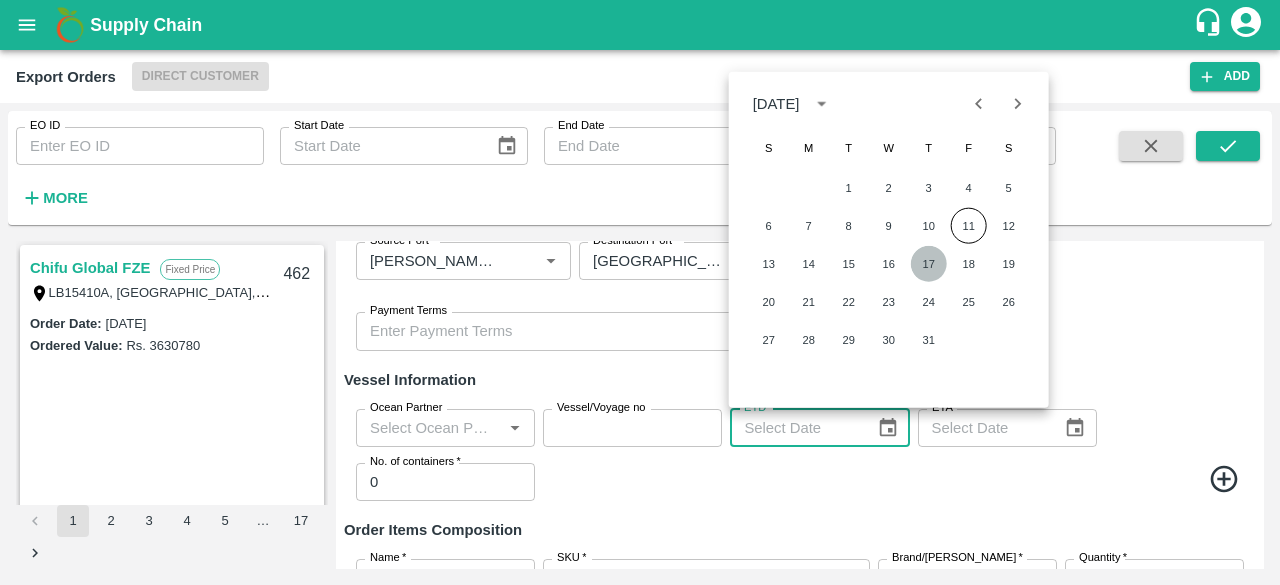 click on "17" at bounding box center (929, 264) 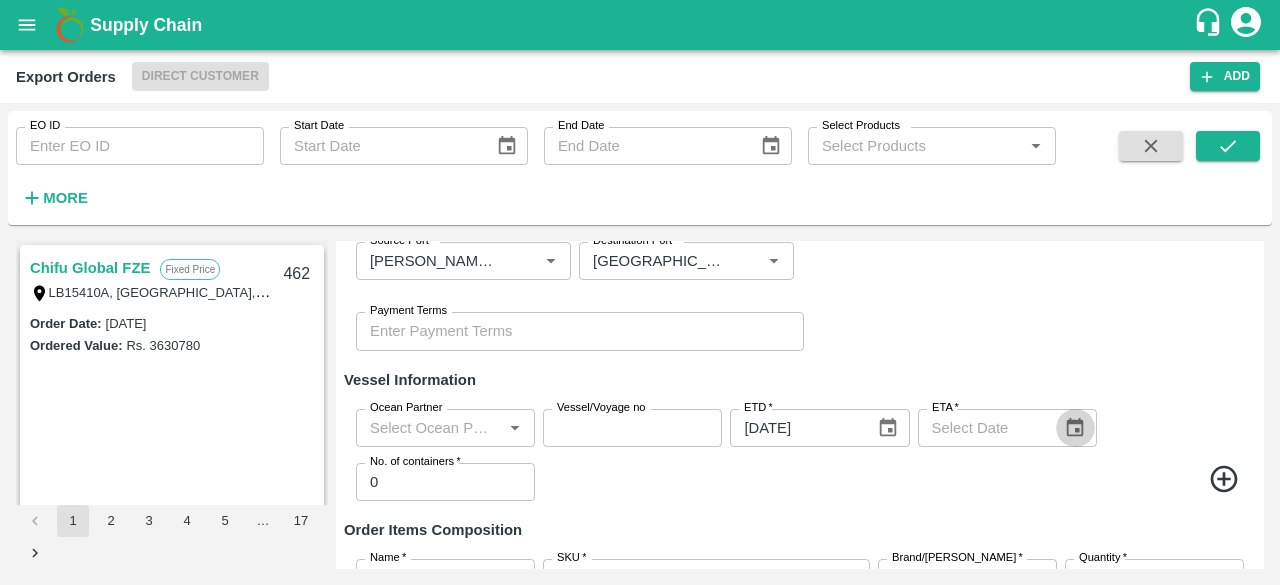 click 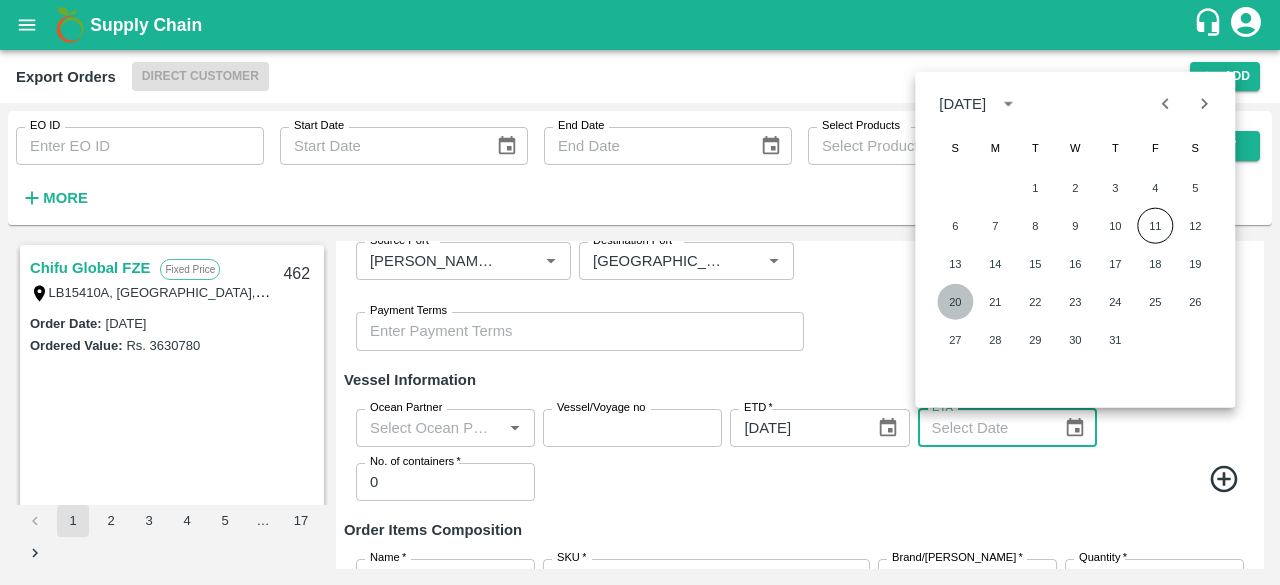 click on "20" at bounding box center (955, 302) 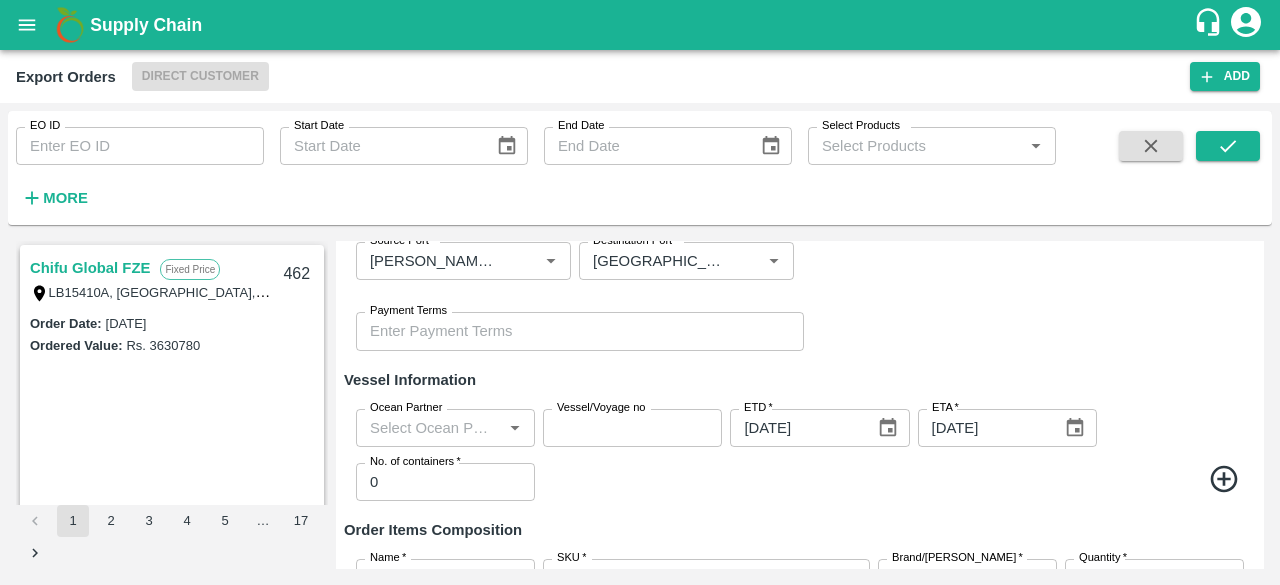 type on "[DATE]" 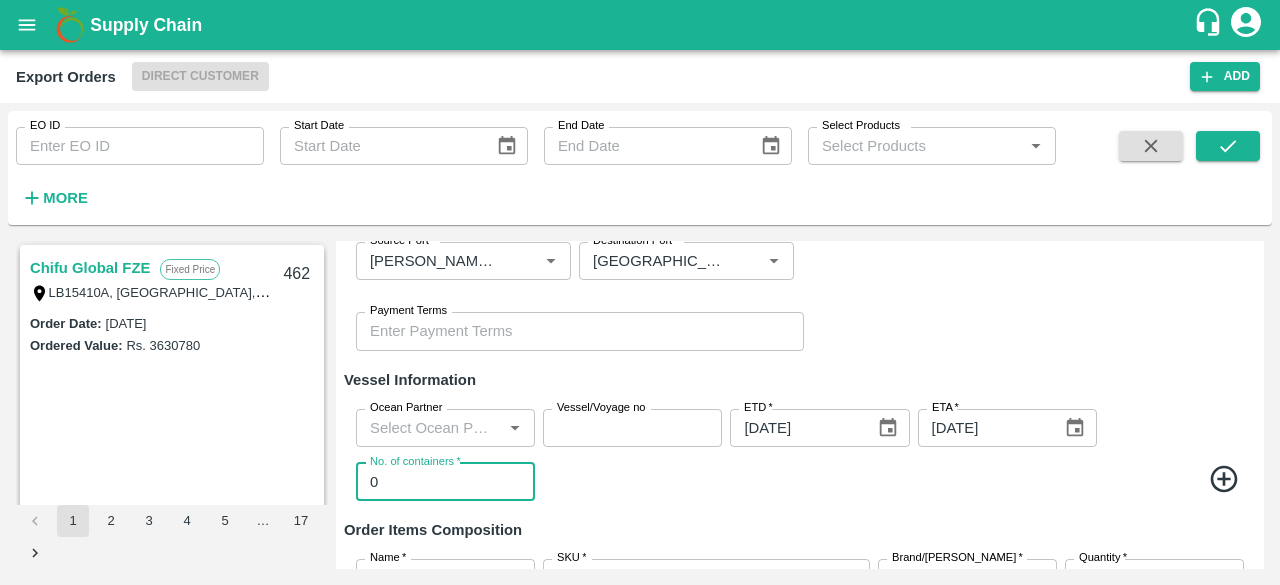 click on "0" at bounding box center (445, 482) 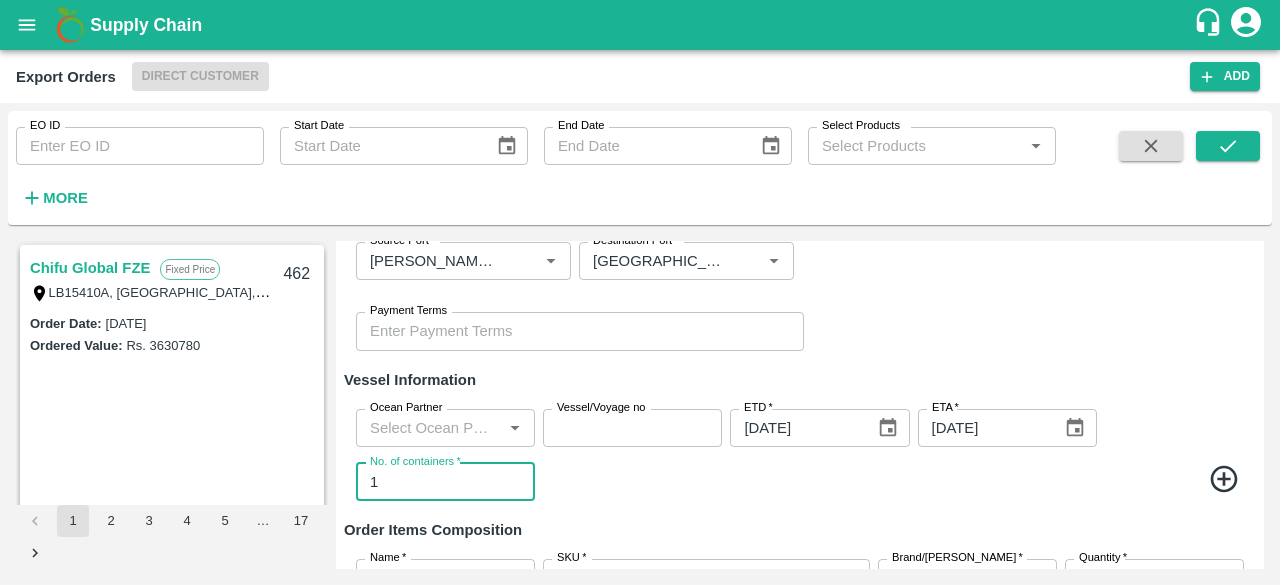 type on "1" 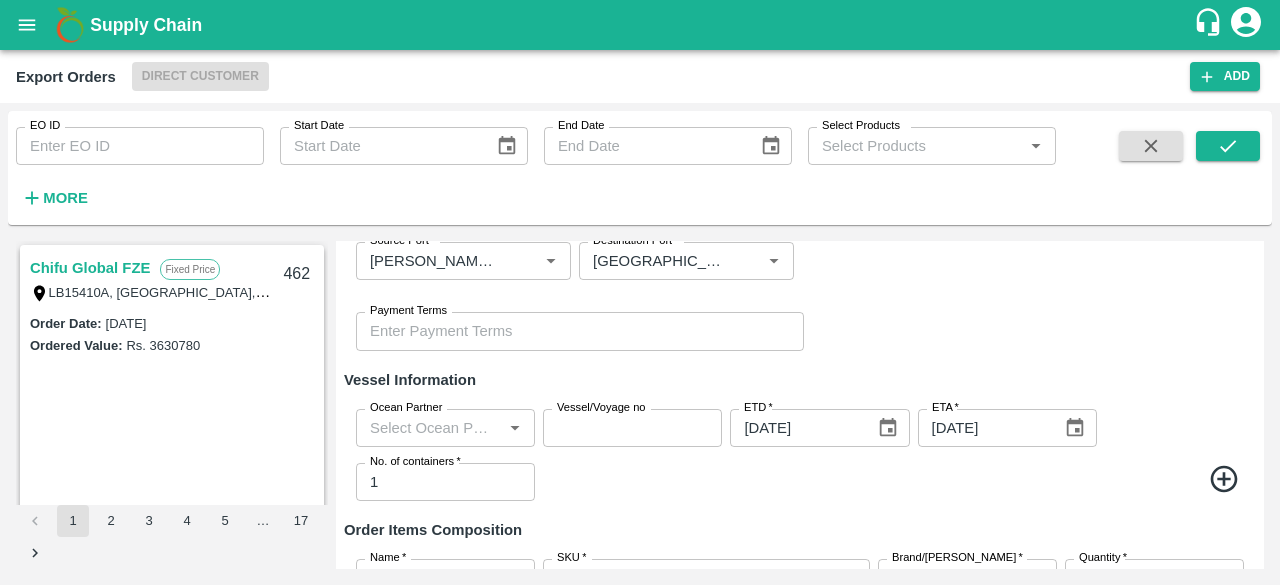 click at bounding box center (893, 482) 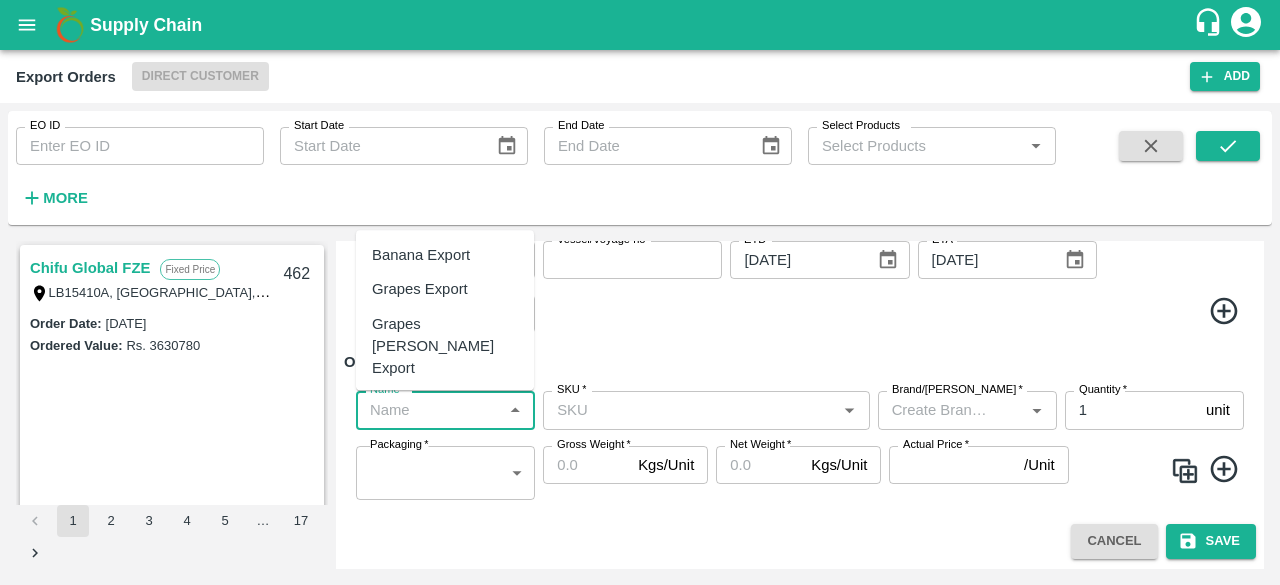 click on "Name   *" at bounding box center (429, 410) 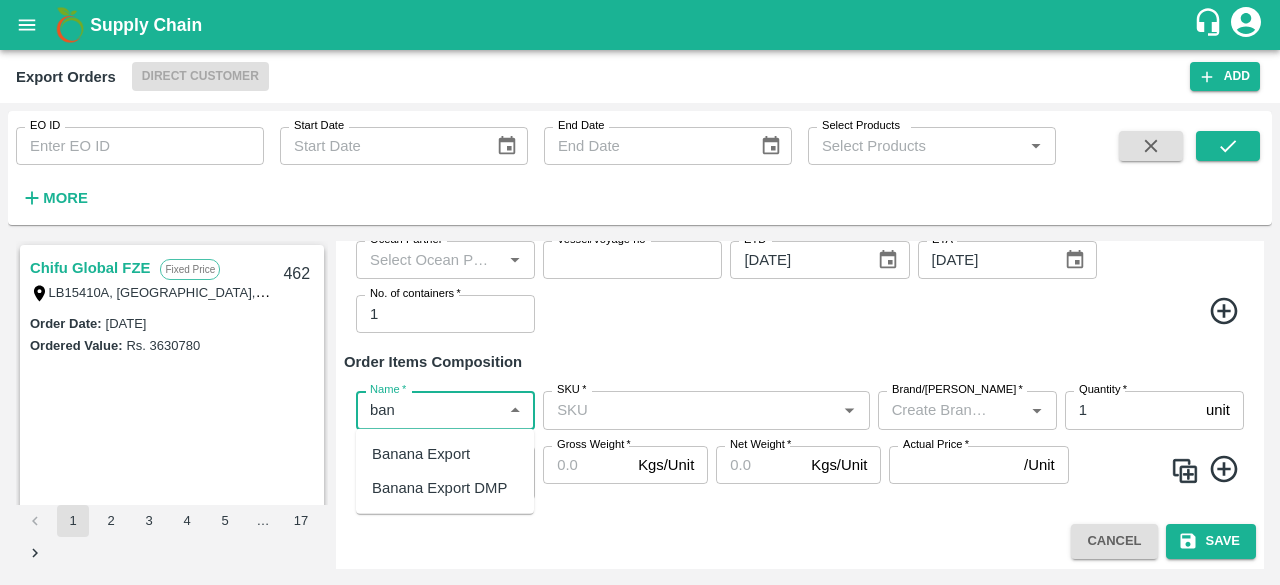 type on "bana" 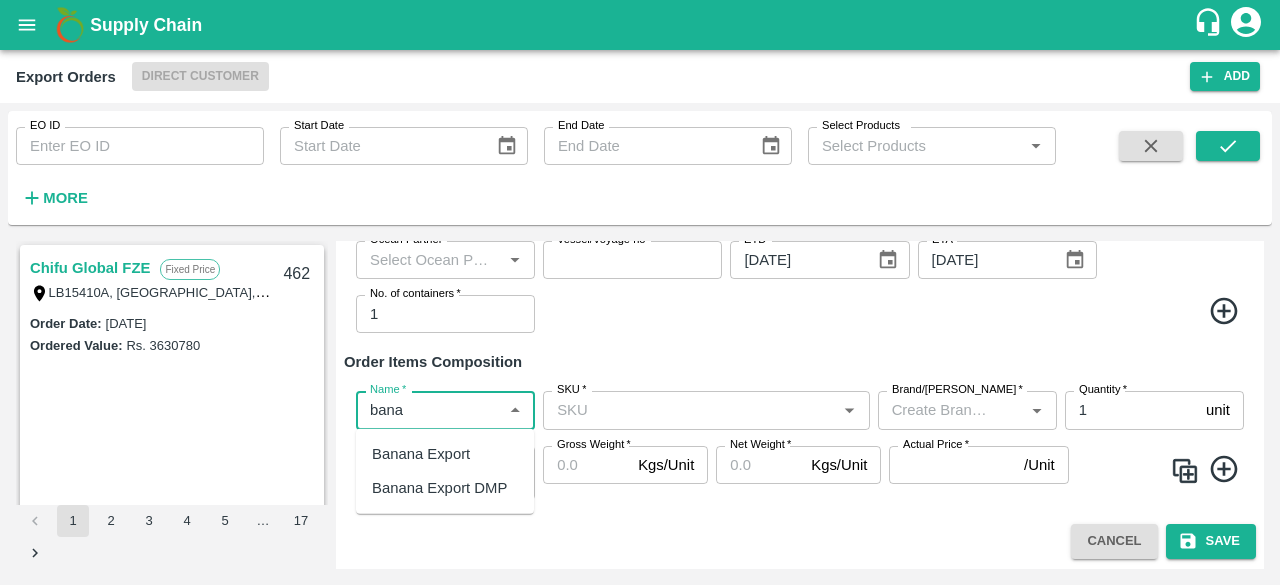click on "Banana Export Banana Export DMP" at bounding box center [445, 471] 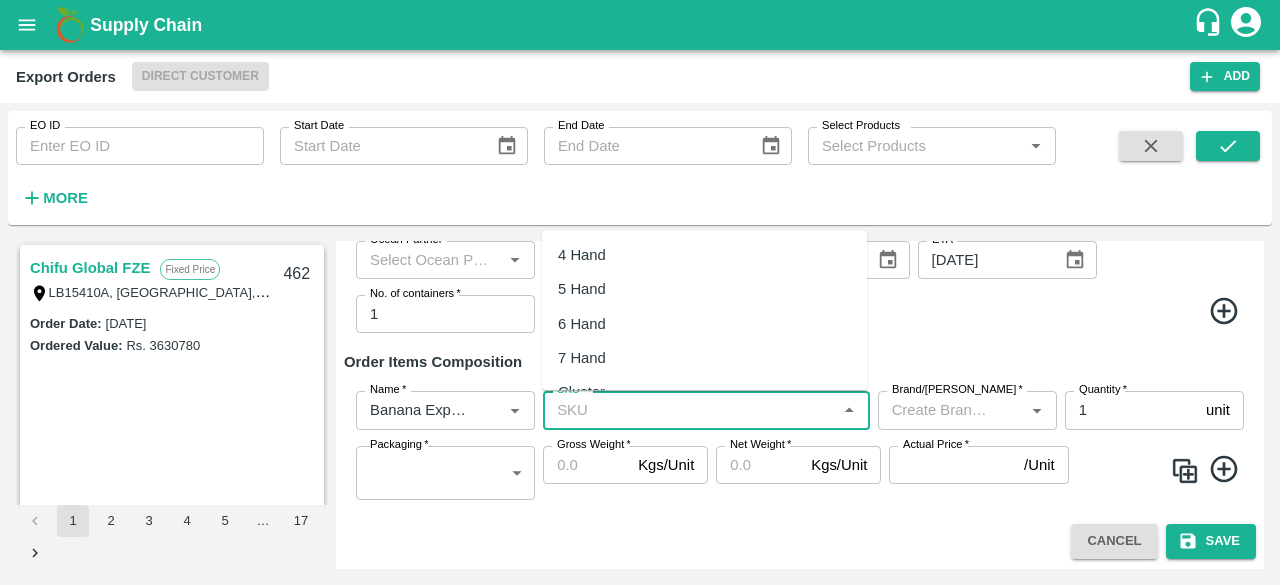click on "SKU   *" at bounding box center [689, 410] 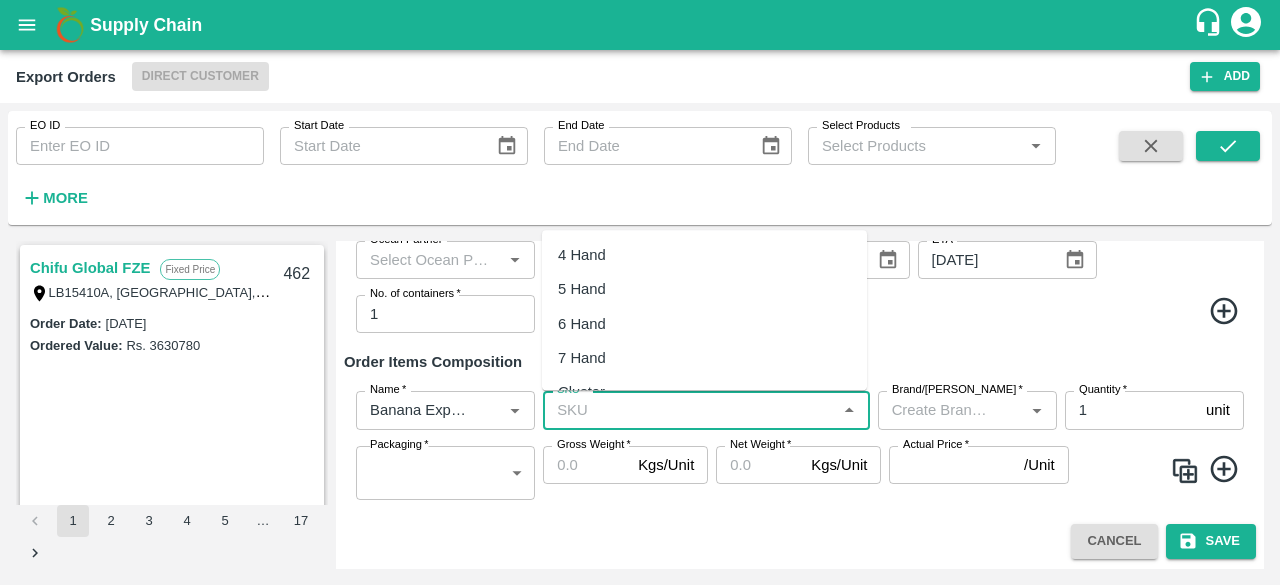 click on "4 Hand" at bounding box center [582, 255] 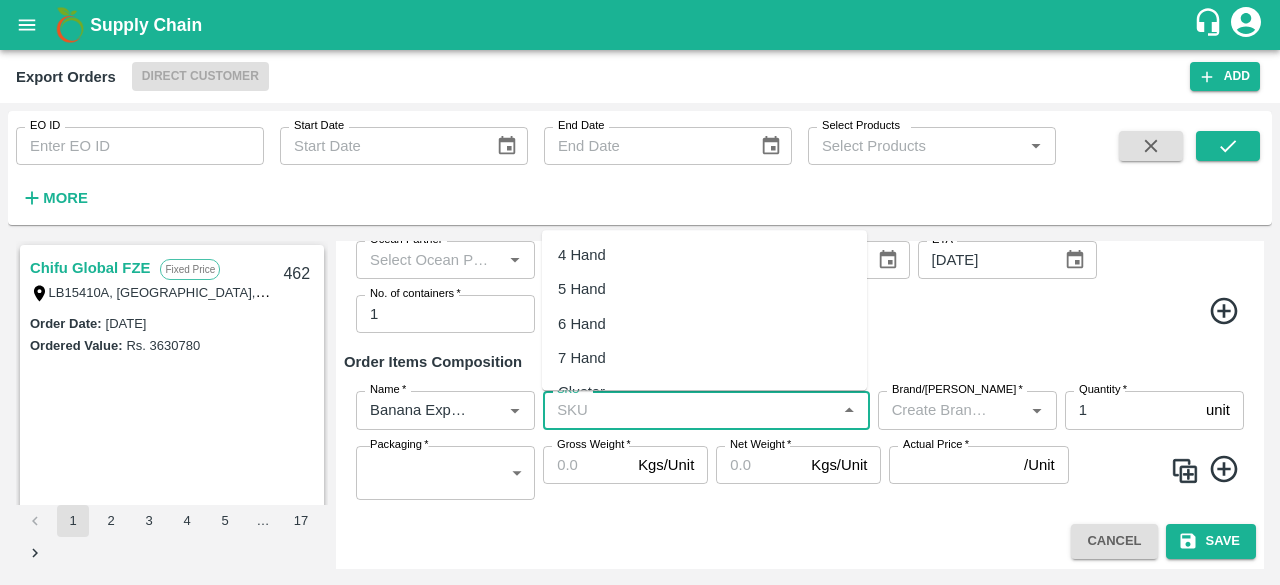 type on "4 Hand" 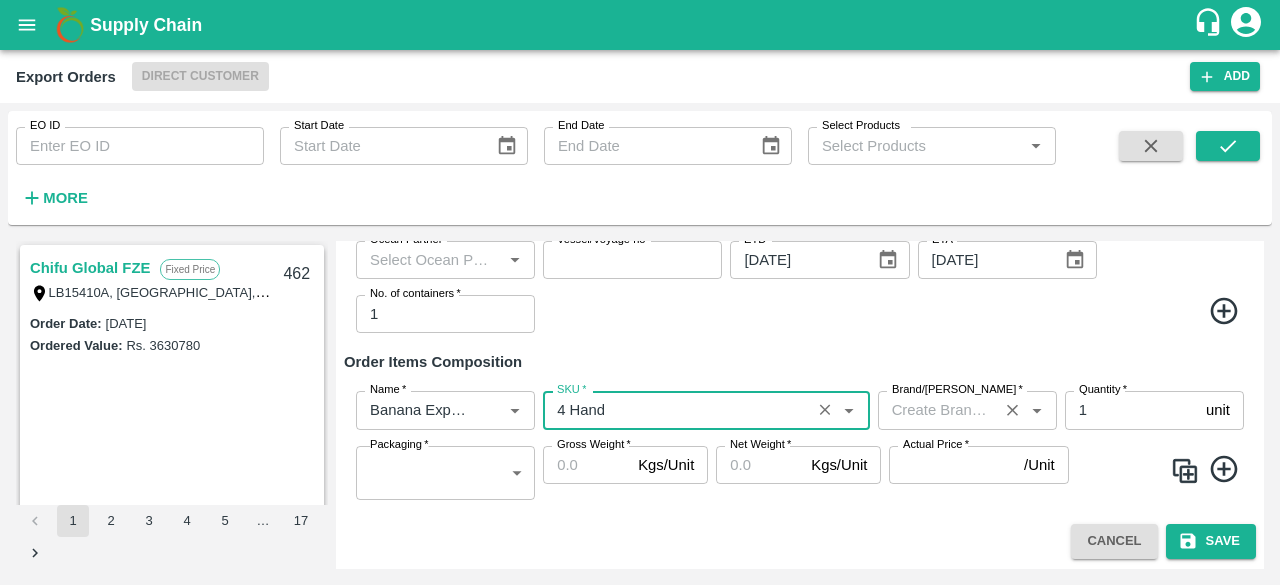 click on "Brand/[PERSON_NAME]   *" at bounding box center [967, 410] 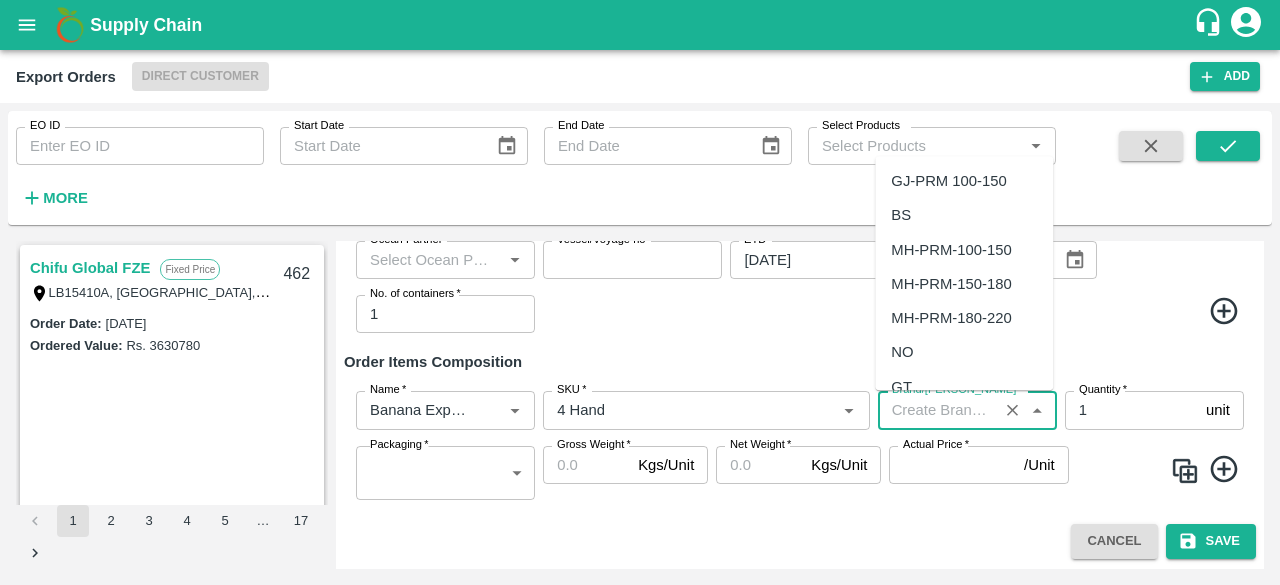 click on "NO" at bounding box center (964, 353) 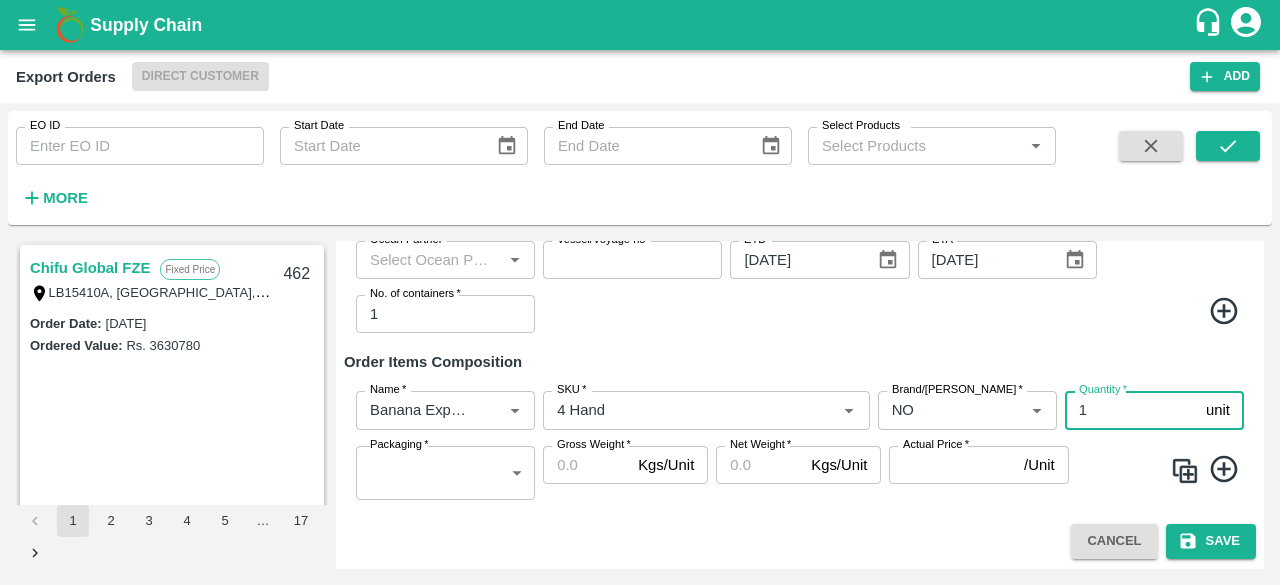 click on "1" at bounding box center [1131, 410] 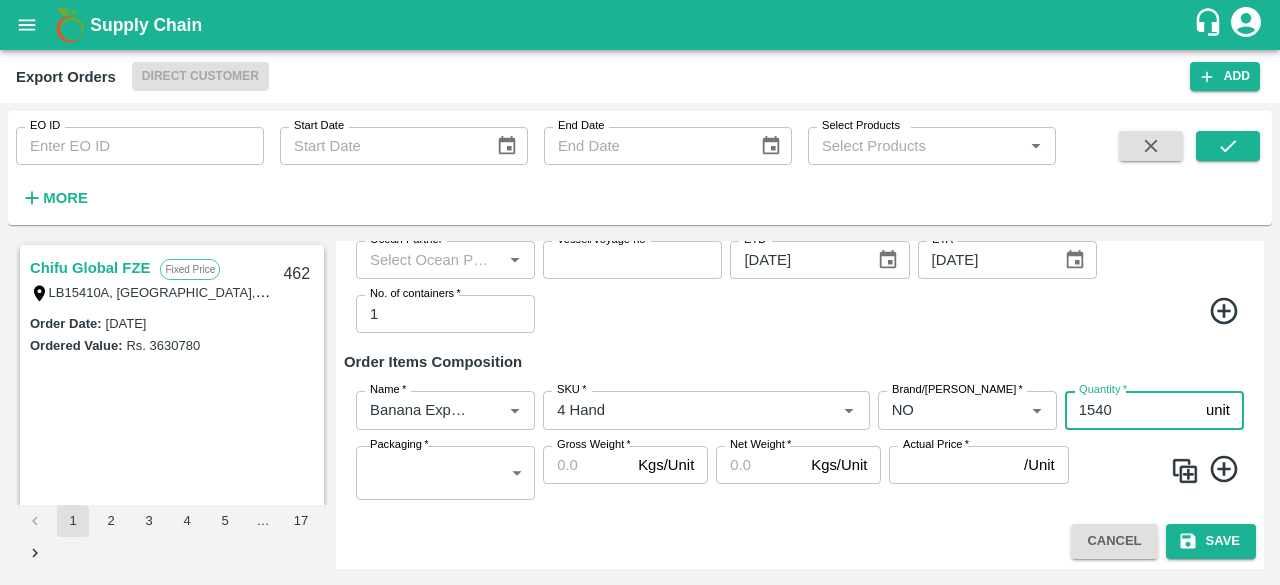 type on "1540" 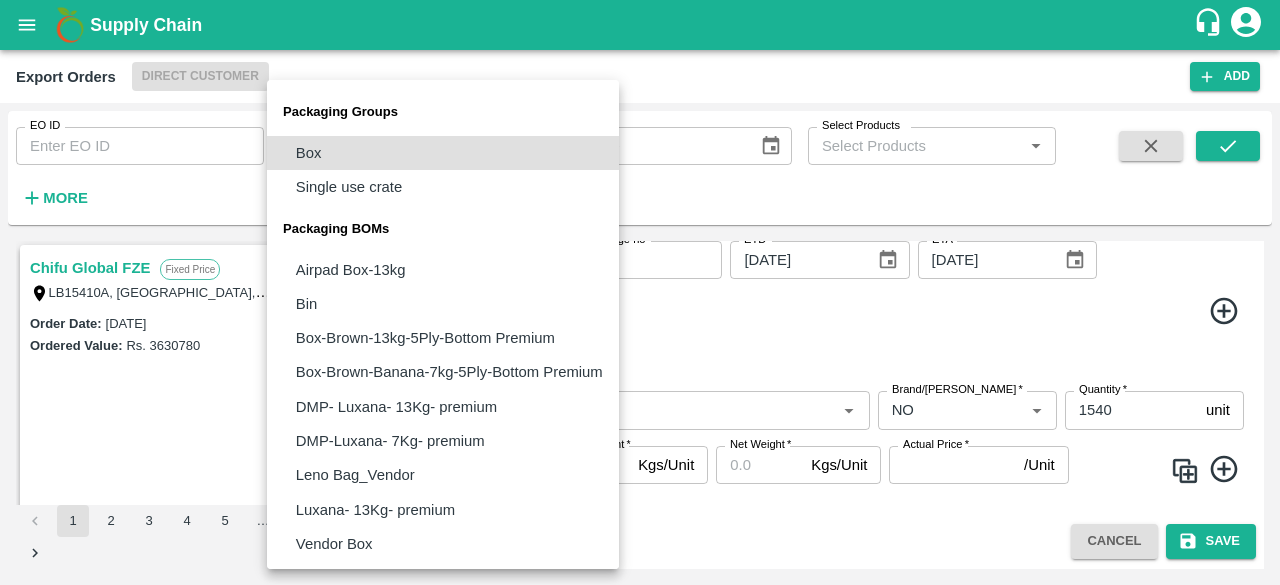 click on "Supply Chain Export Orders Direct Customer Add EO ID EO ID Start Date Start Date End Date End Date Select Products Select Products   * More Chifu Global FZE Fixed Price LB15410A, [GEOGRAPHIC_DATA] 462 Order Date : [DATE] Ordered Value: Rs.   3630780 AL BAKRAWE Foods FZE Fixed Price 1, Shop # 3, [GEOGRAPHIC_DATA] – central fruits and vegetables market, , , , , [GEOGRAPHIC_DATA] 461 Order Date : [DATE] Ordered Value: Rs.   601022730 ABUSEEDO TRADING L.L.C Fixed Price Shop No.43, ,Wholesale Building No. 2 Central Fruit and Vegetable Market, PO BOX 4494 [GEOGRAPHIC_DATA]-U.A.E. 460 Order Date : [DATE] Ordered Value: Rs.   1879951150 Chifu Global FZE Commission LB15410A, [GEOGRAPHIC_DATA], [GEOGRAPHIC_DATA] 459 Order Date : [DATE] Ordered Value: Rs.   5128200 ABUSEEDO TRADING L.L.C Fixed Price [STREET_ADDRESS] Order Date : [DATE]" at bounding box center [640, 292] 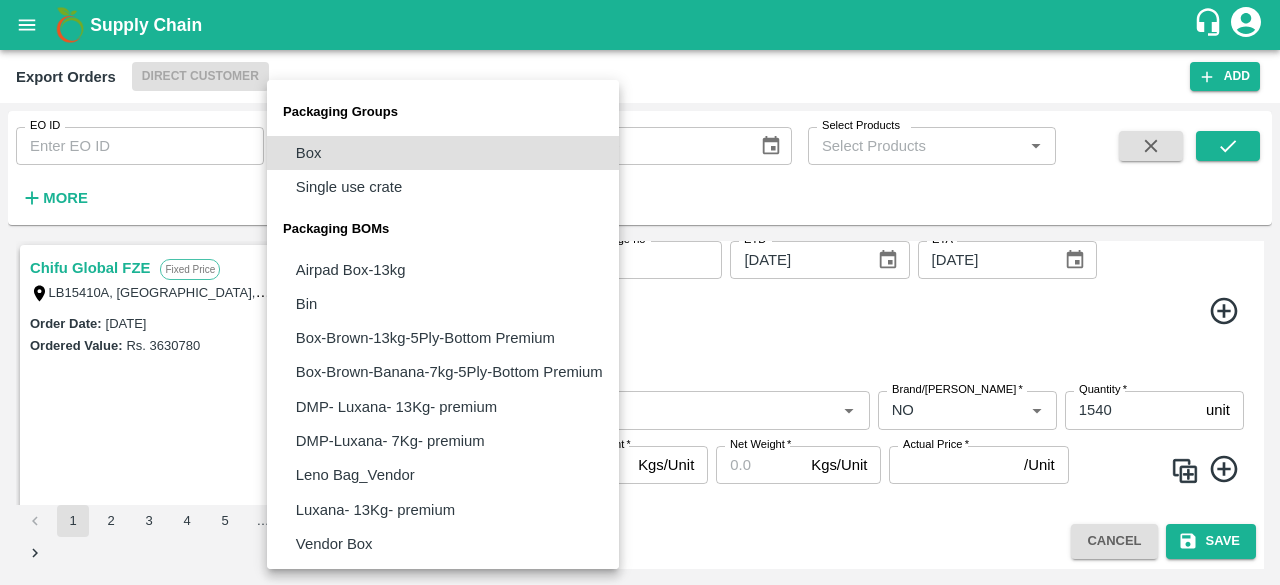 click on "Box" at bounding box center (443, 153) 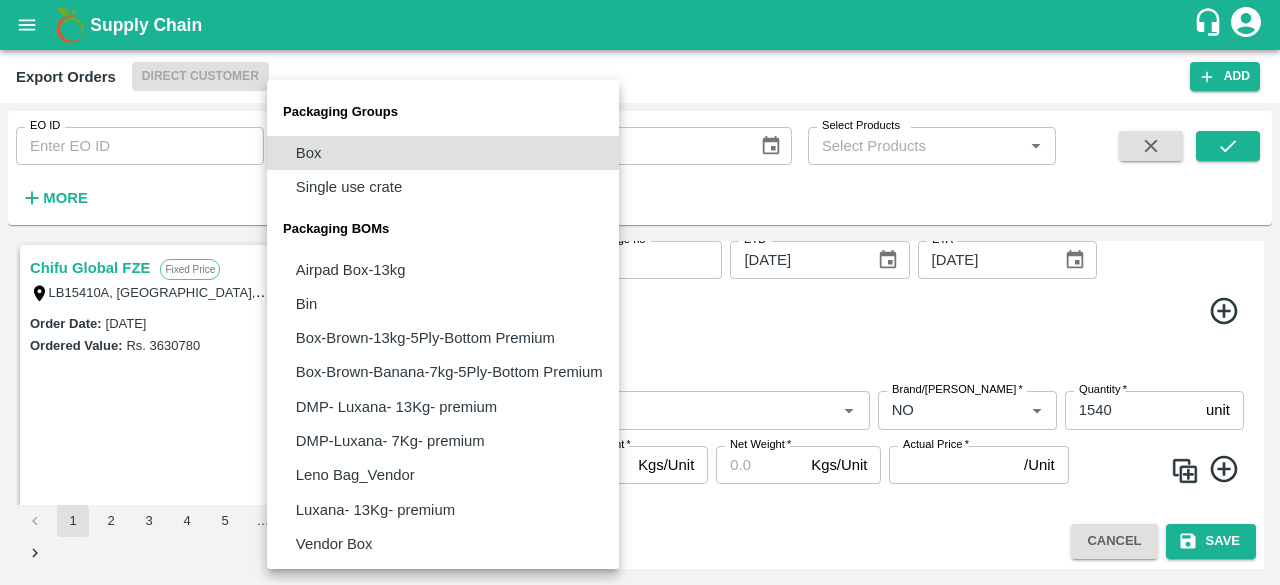 type on "GRP/1" 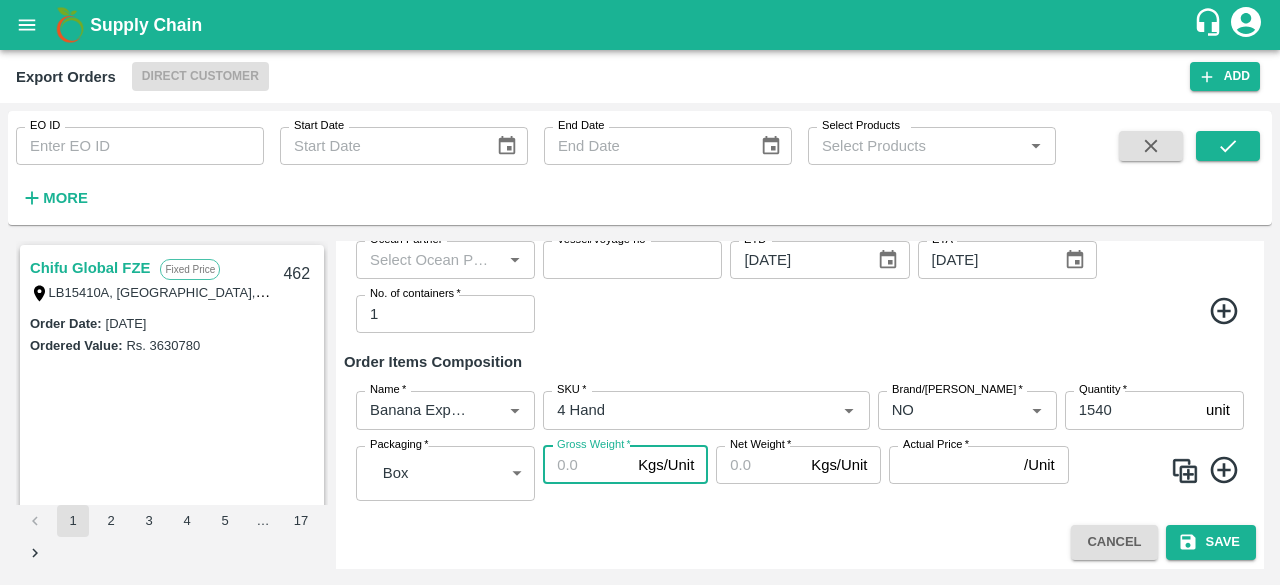 click on "Gross Weight   *" at bounding box center [586, 465] 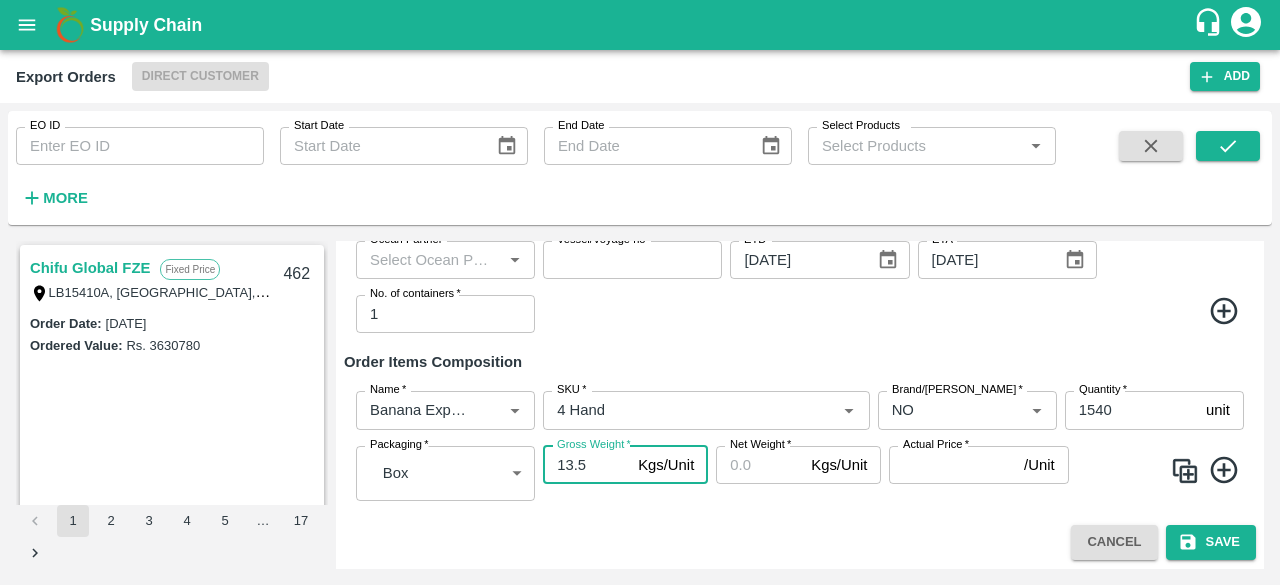 type on "13.5" 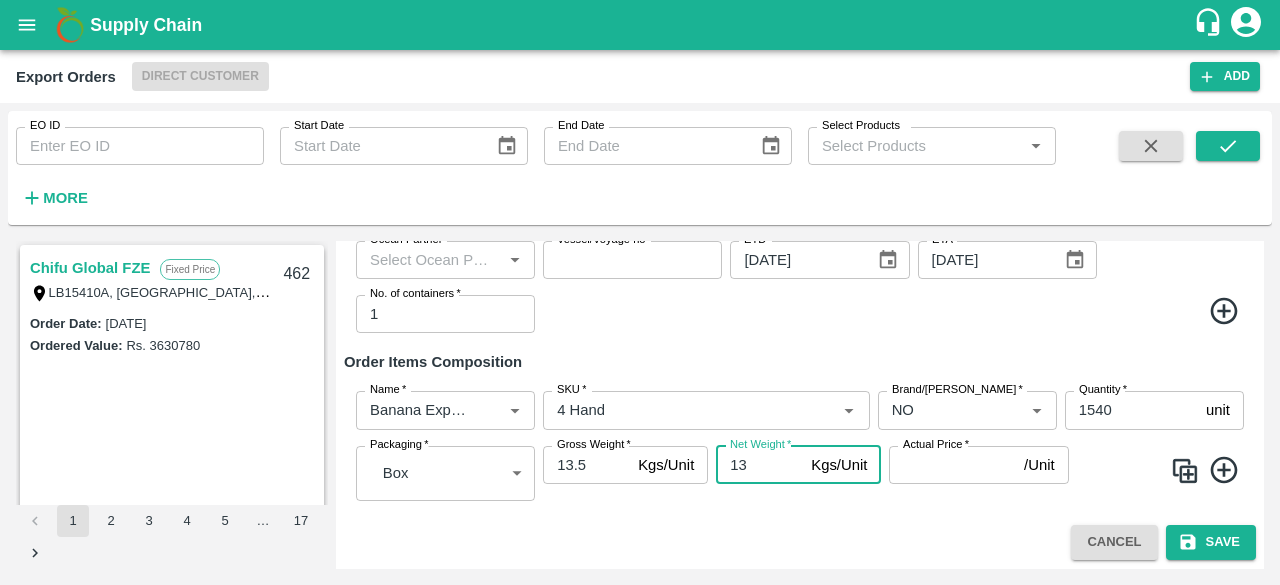 type on "13" 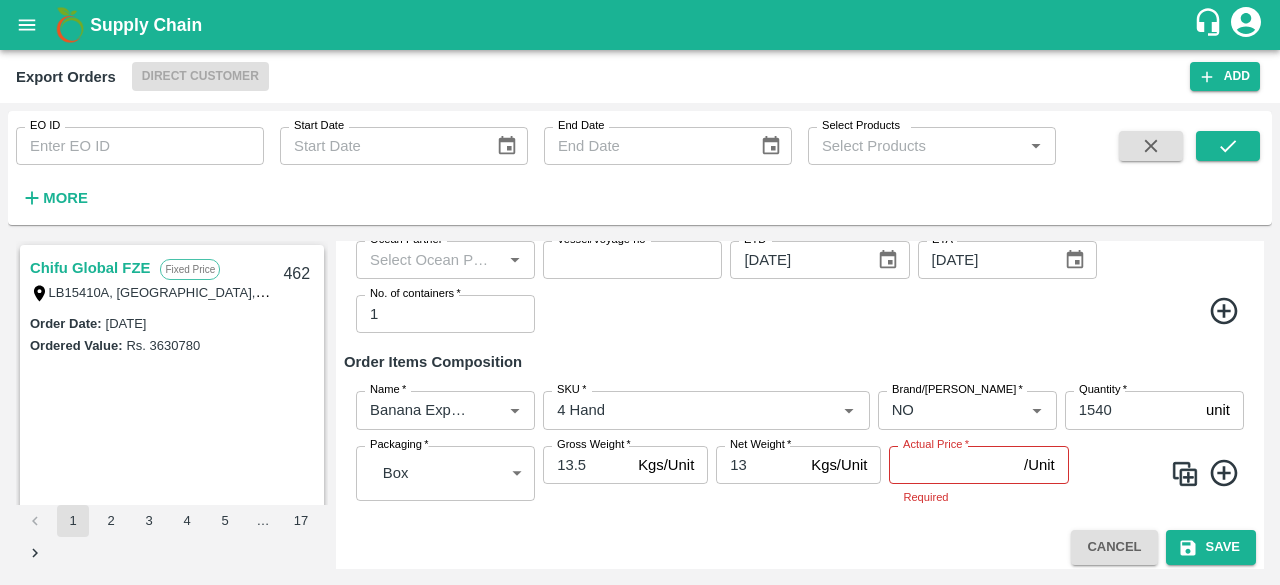 click at bounding box center (893, 314) 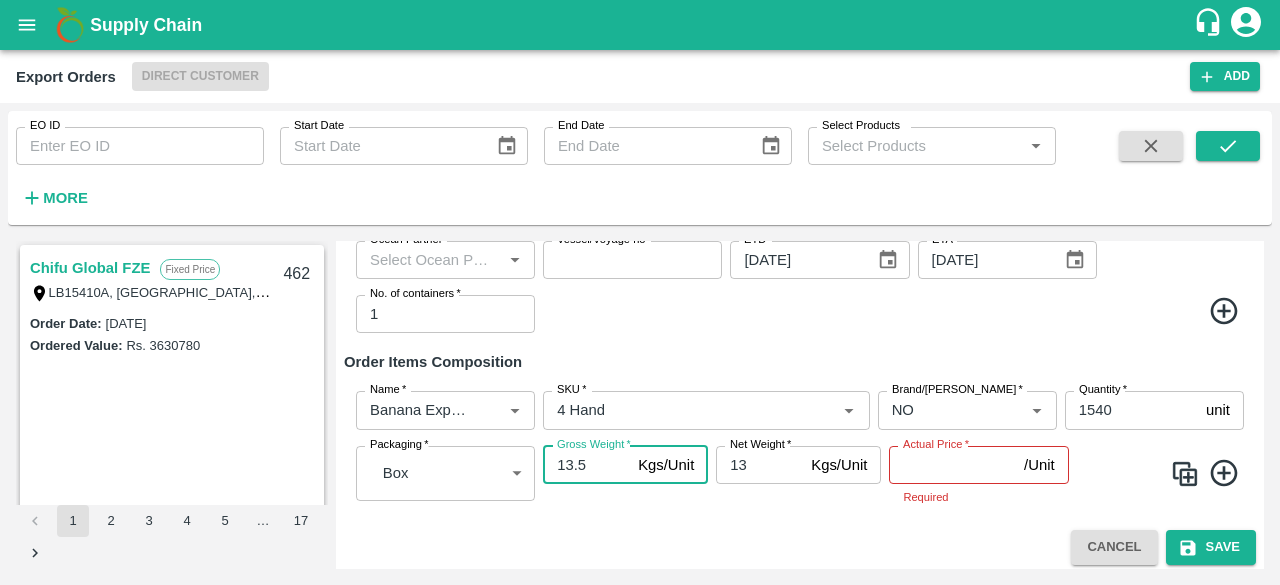 click on "13.5" at bounding box center (586, 465) 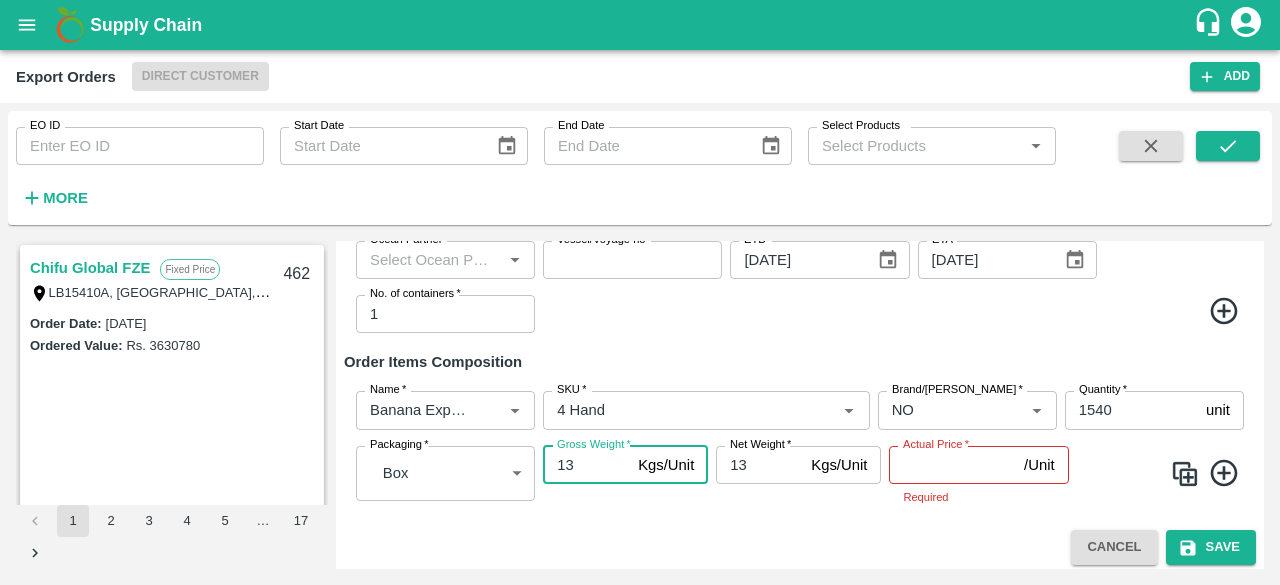 type on "1" 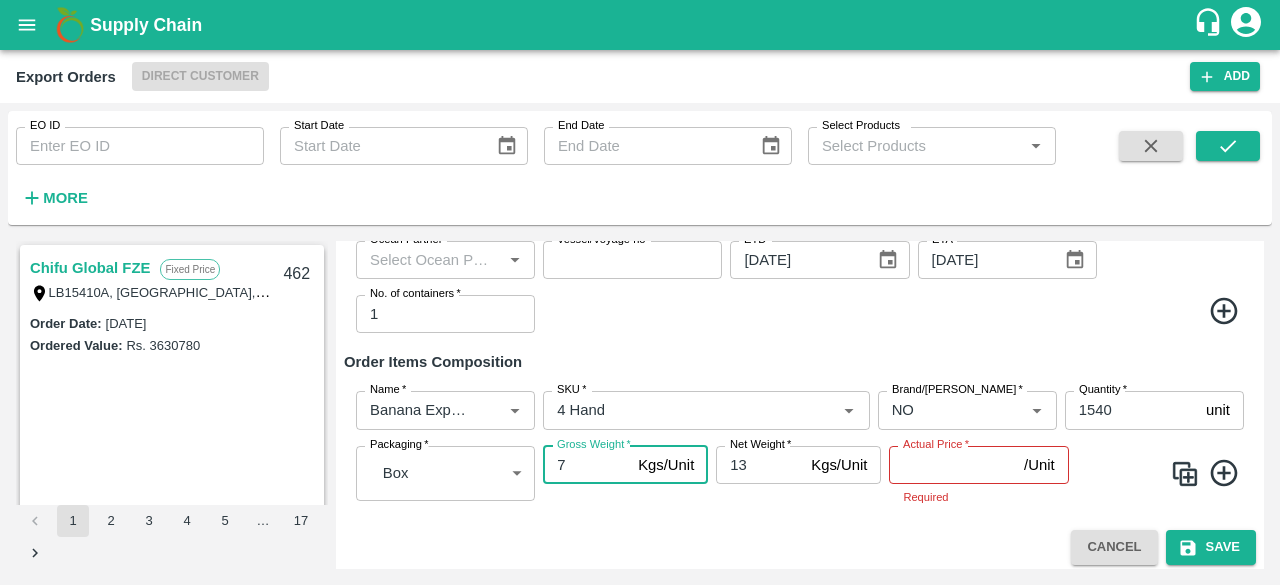 type on "7" 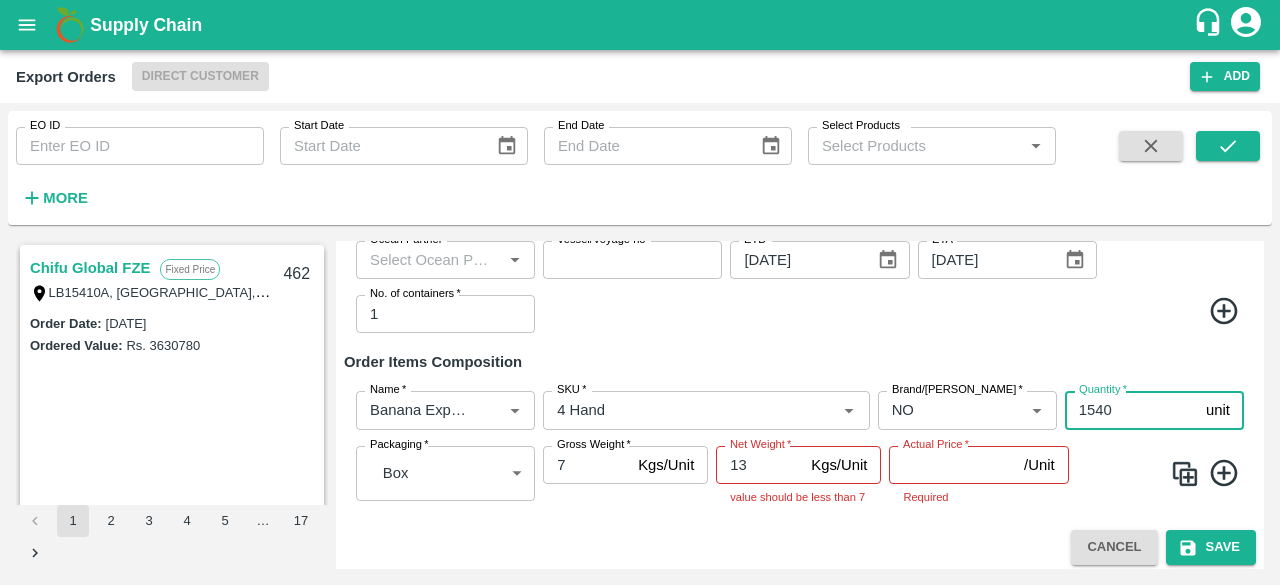 click on "1540" at bounding box center [1131, 410] 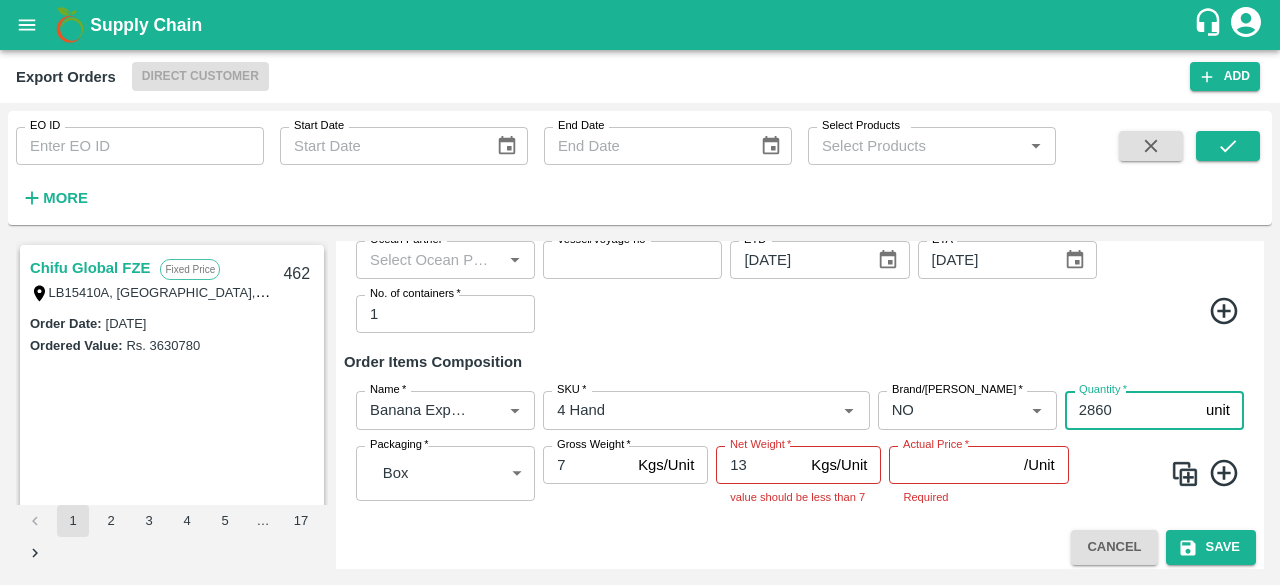 type on "2860" 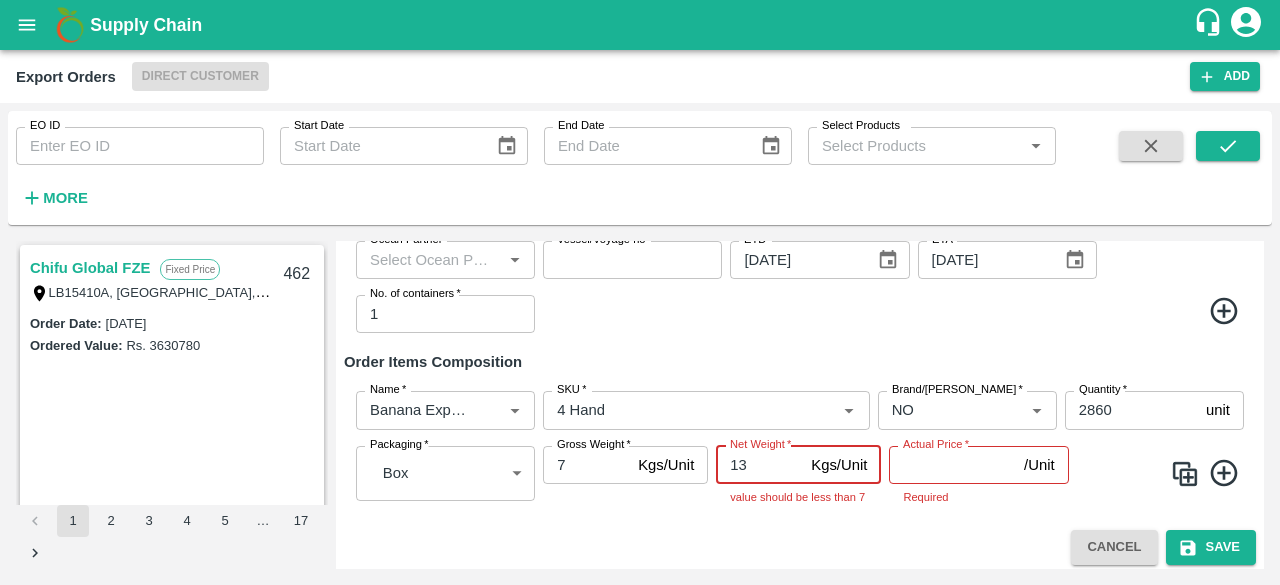 click on "13" at bounding box center (759, 465) 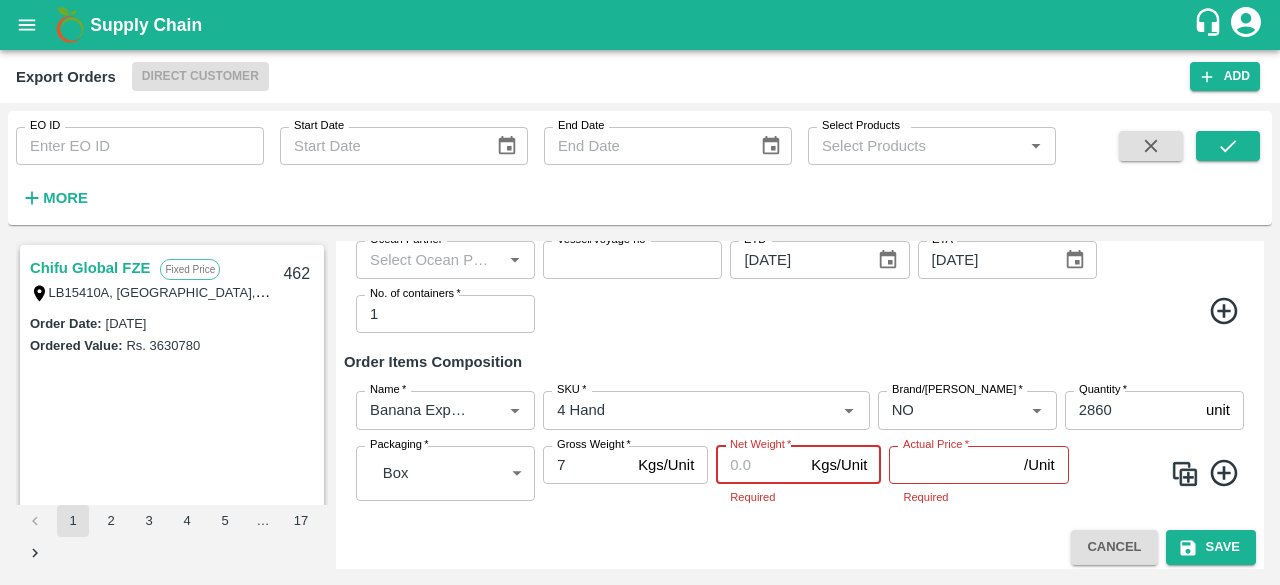 type 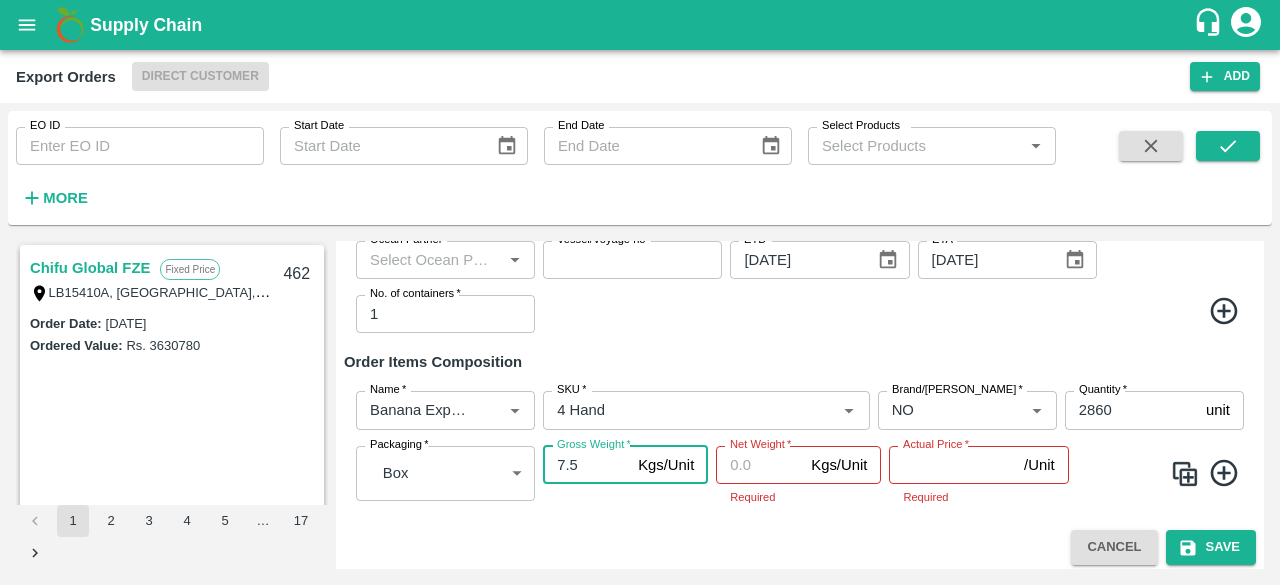 type on "7.5" 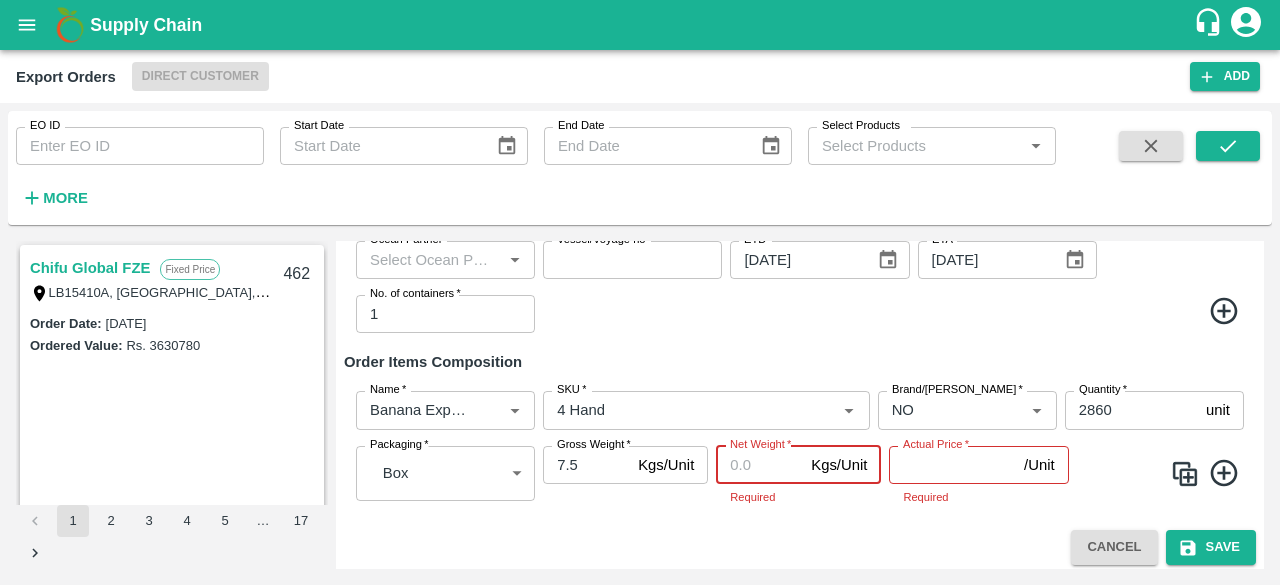 click on "Net Weight   *" at bounding box center [759, 465] 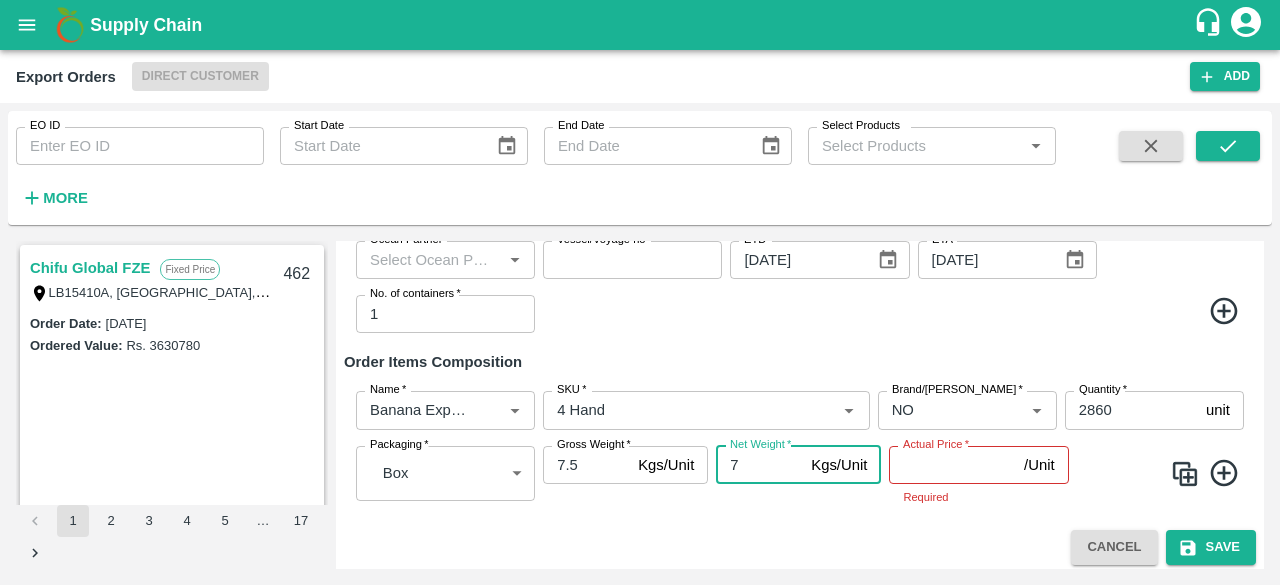 type on "7" 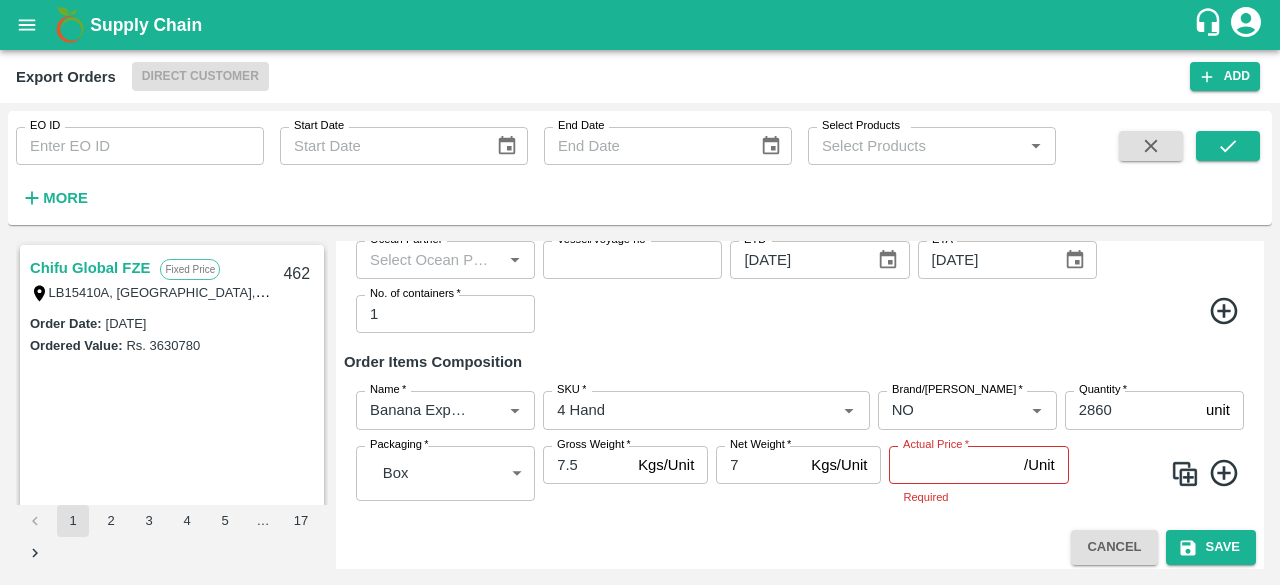 click on "Actual Price   *" at bounding box center [936, 445] 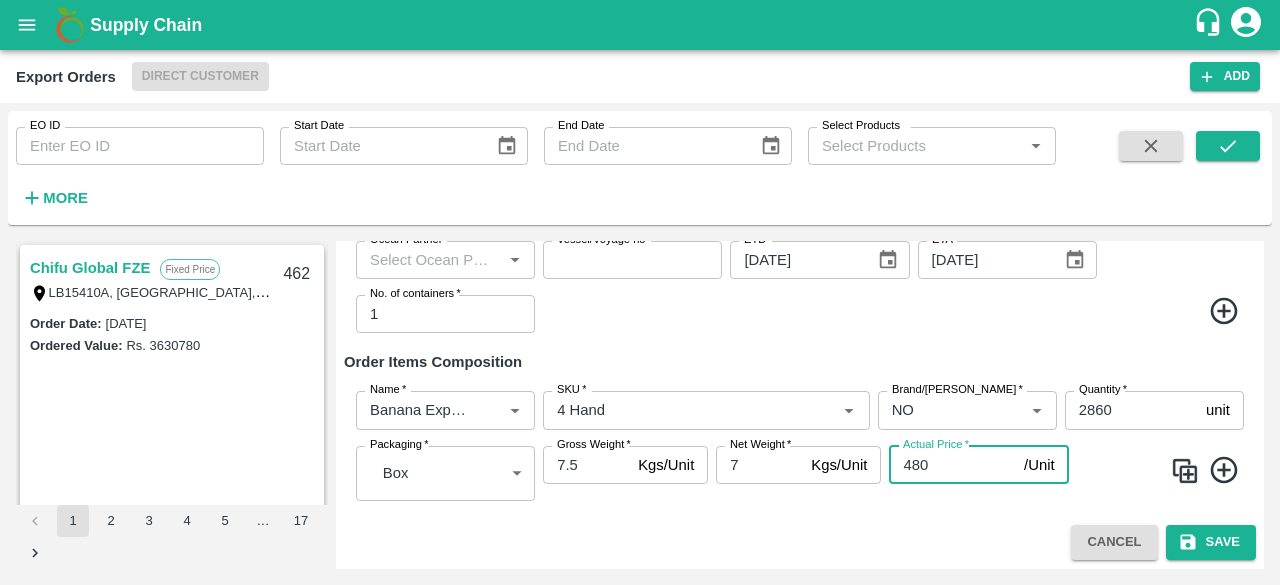 type on "480" 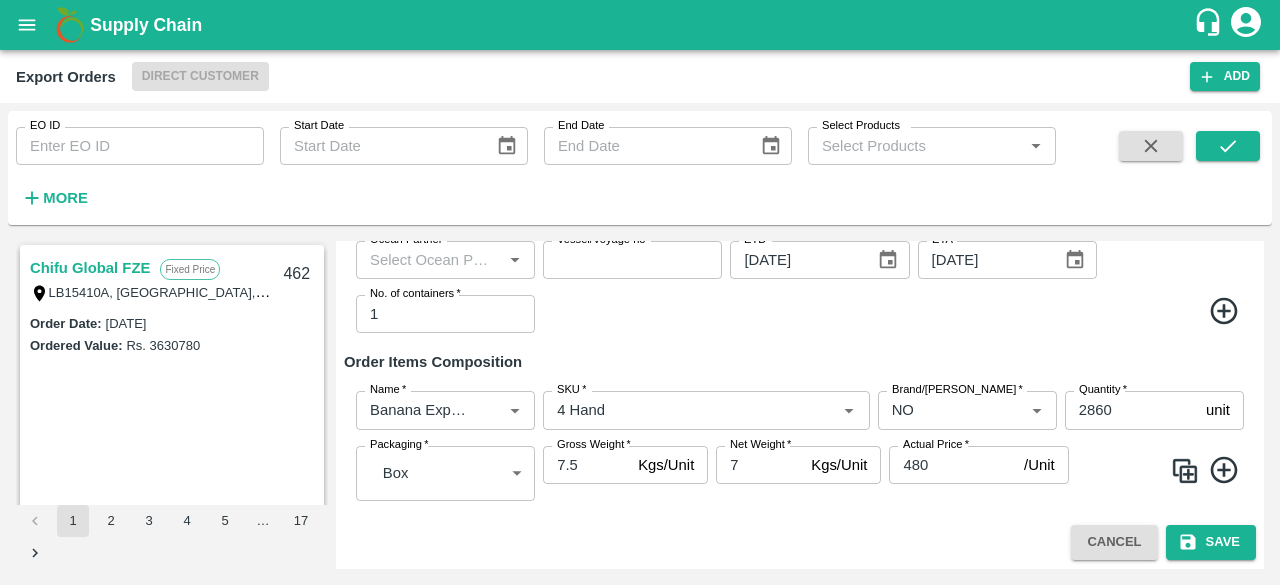 click on "Cancel Save" at bounding box center (800, 542) 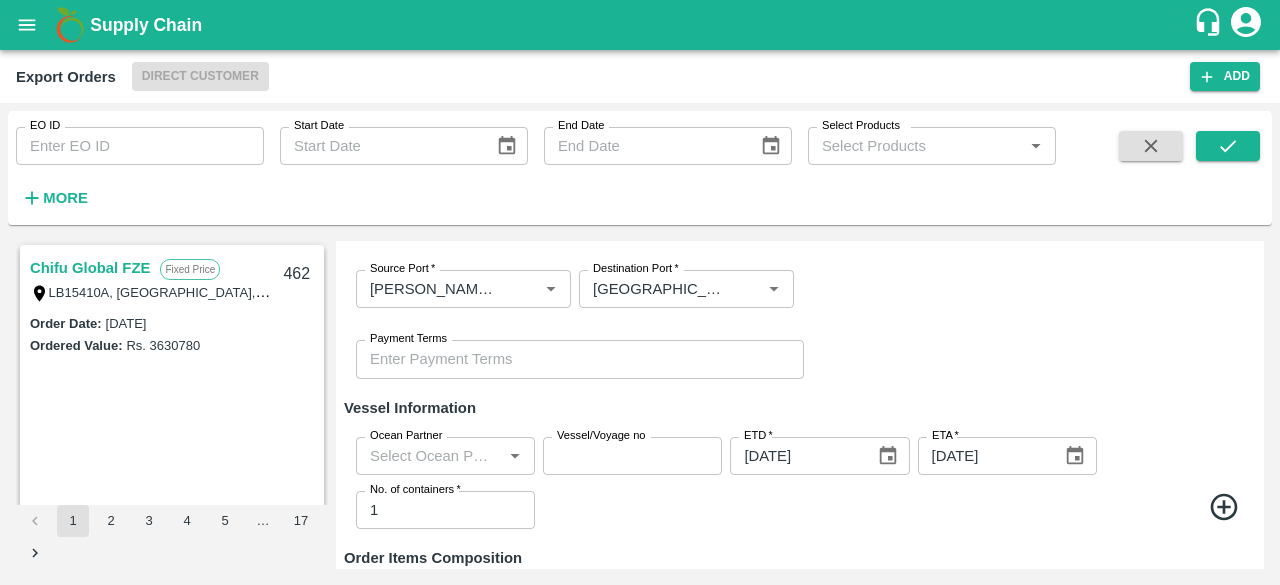 scroll, scrollTop: 567, scrollLeft: 0, axis: vertical 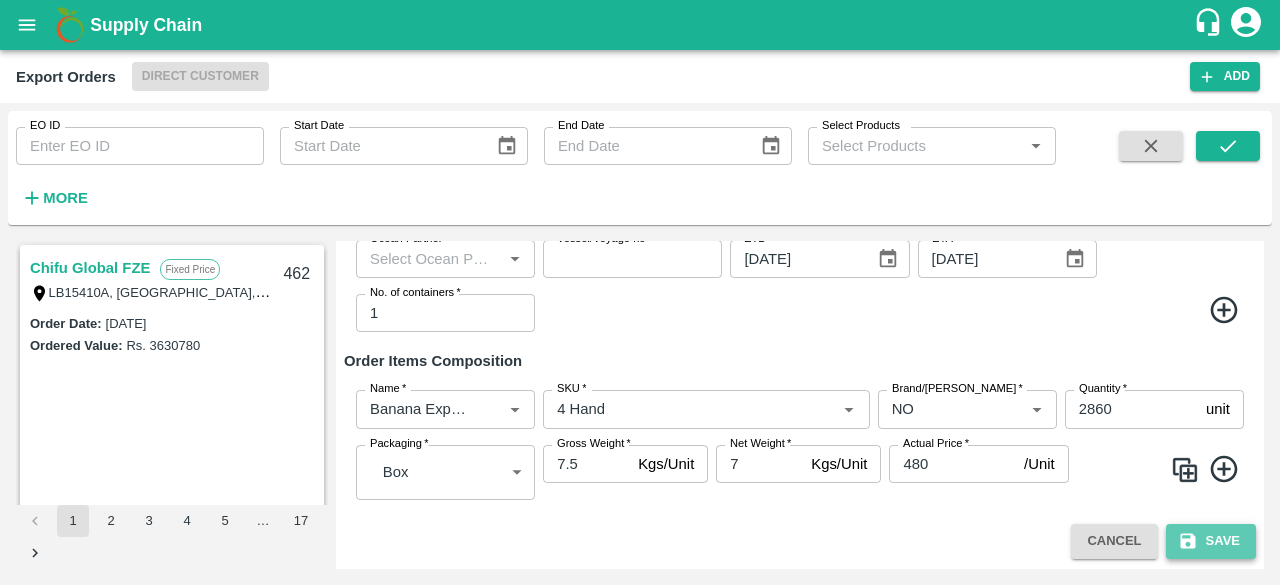 click on "Save" at bounding box center [1211, 541] 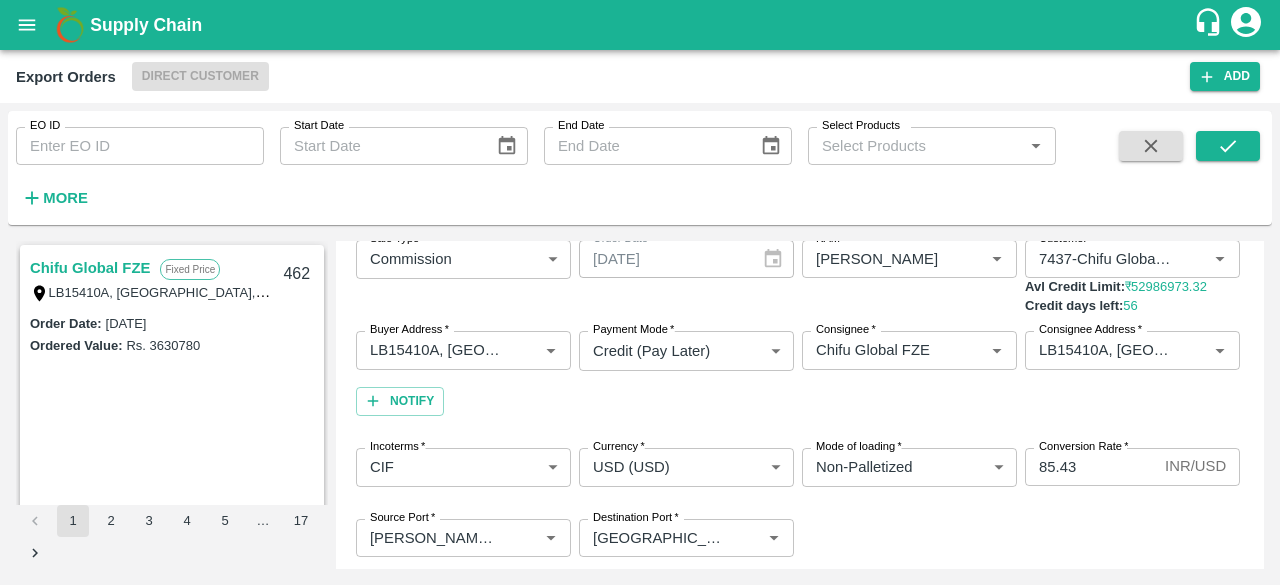 scroll, scrollTop: 0, scrollLeft: 0, axis: both 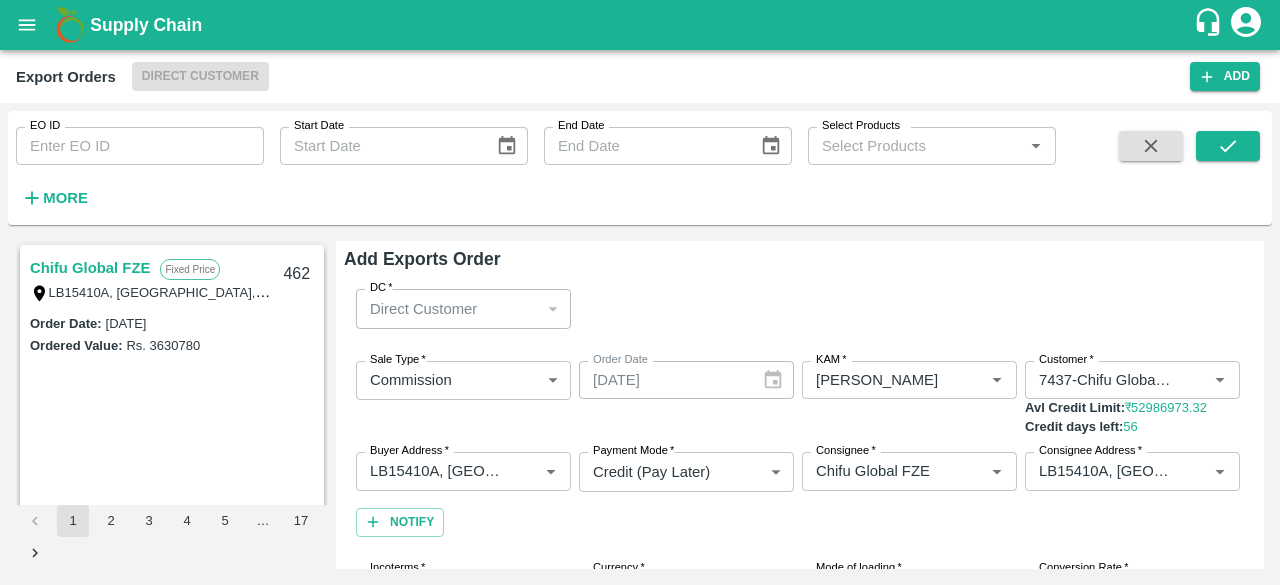 click on "Add Exports Order" at bounding box center [800, 259] 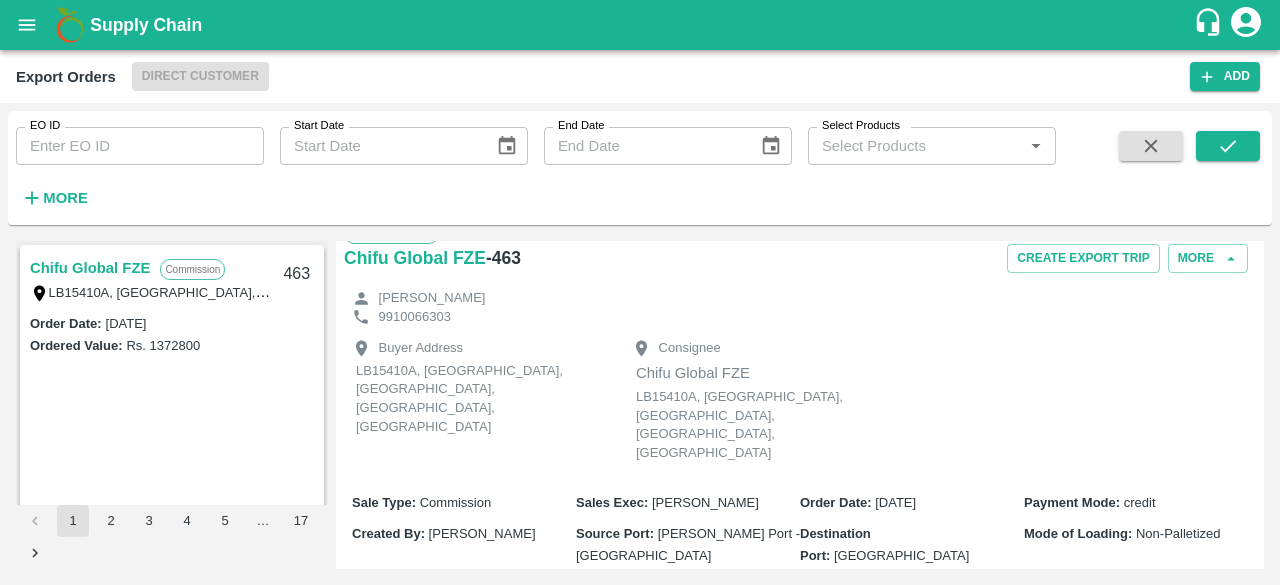 scroll, scrollTop: 0, scrollLeft: 0, axis: both 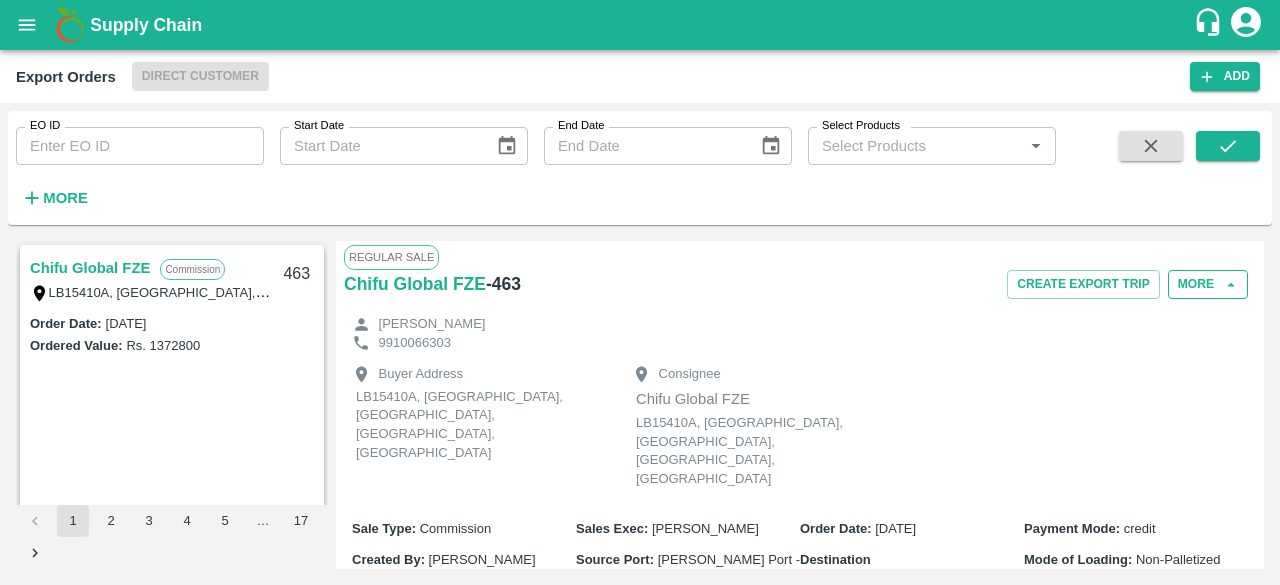 click 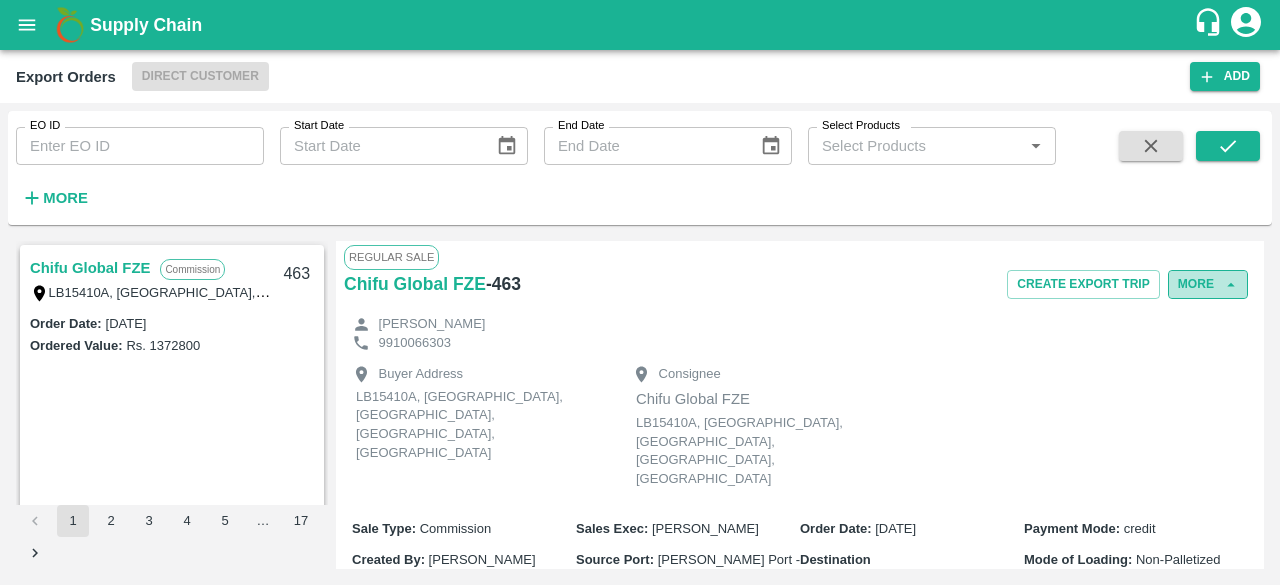 click on "More" at bounding box center [1208, 284] 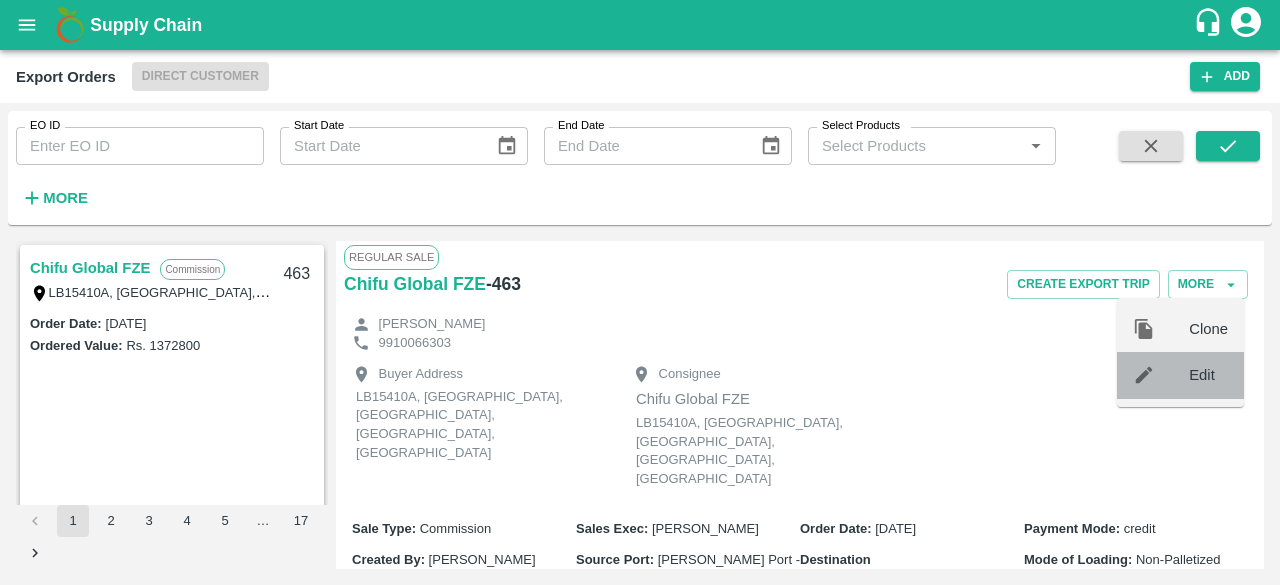 click at bounding box center [1161, 375] 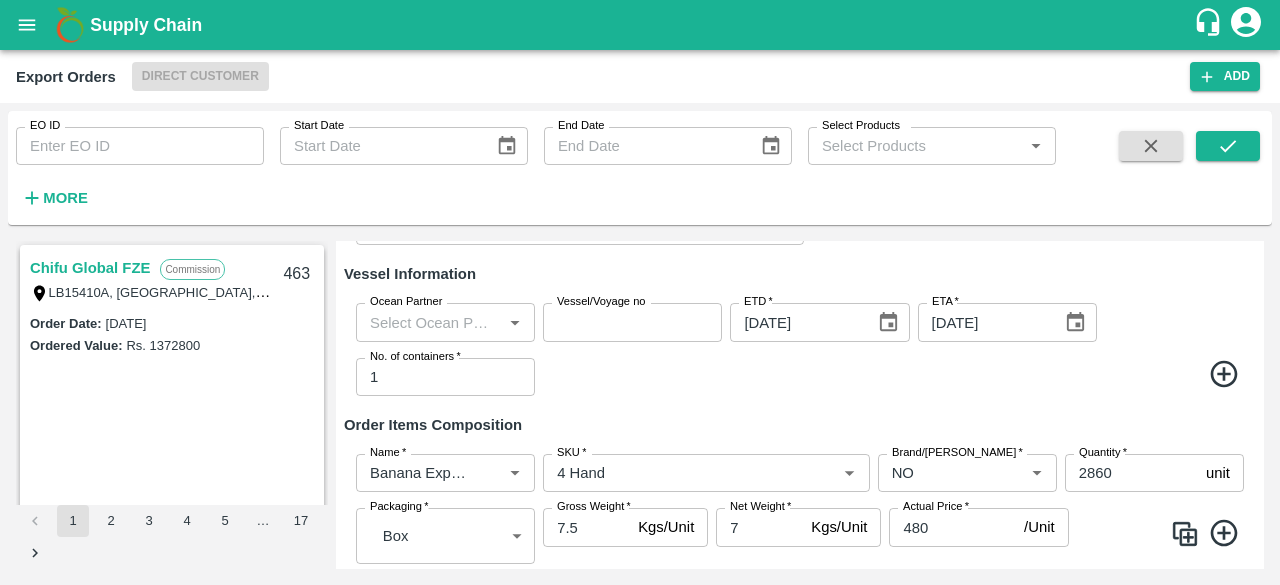 scroll, scrollTop: 531, scrollLeft: 0, axis: vertical 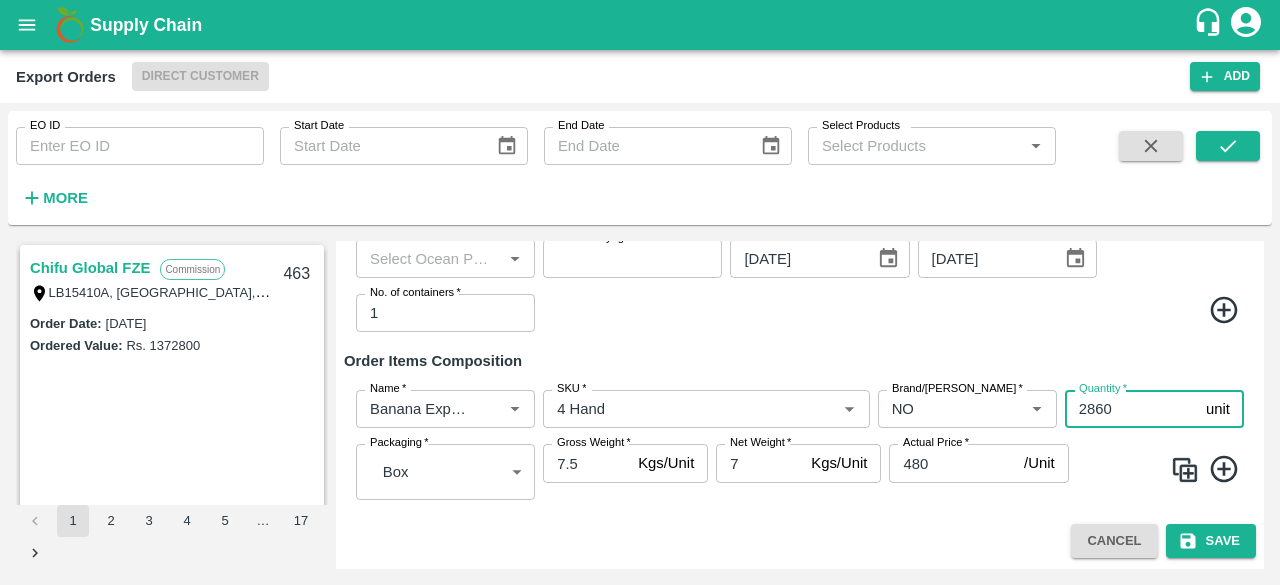 click on "2860" at bounding box center (1131, 409) 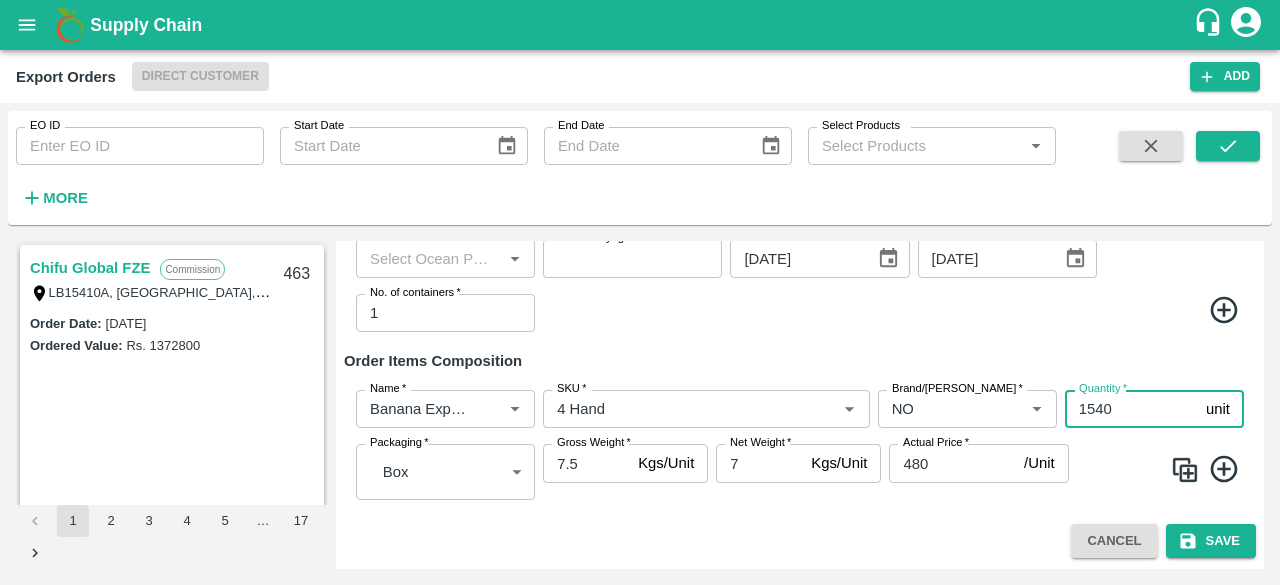 type on "1540" 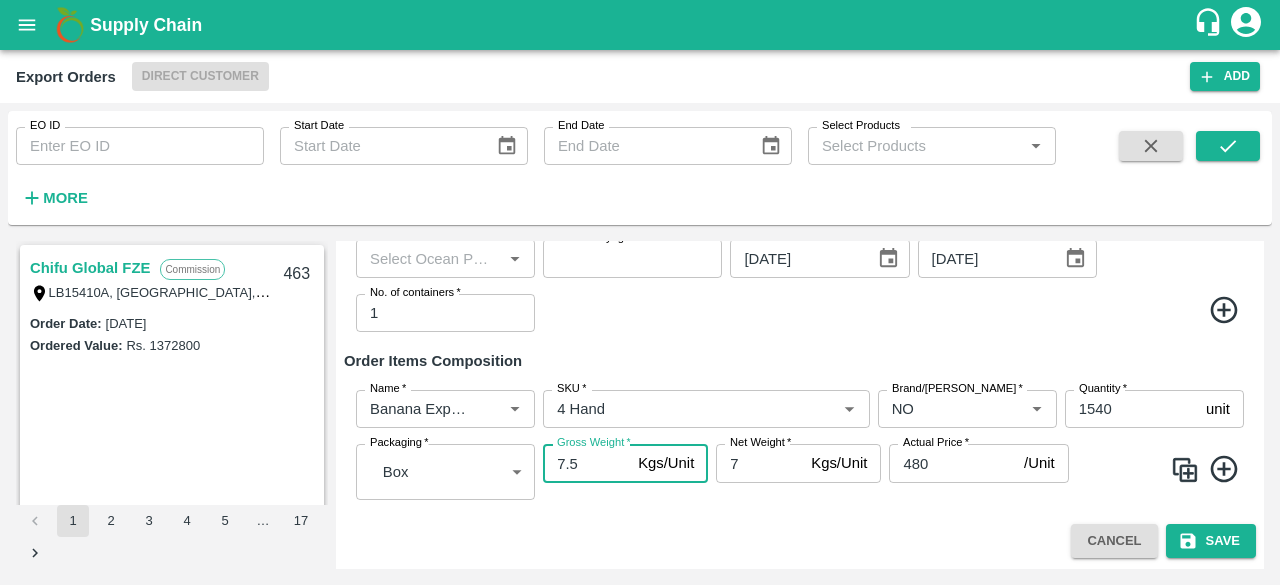 drag, startPoint x: 588, startPoint y: 462, endPoint x: 535, endPoint y: 464, distance: 53.037724 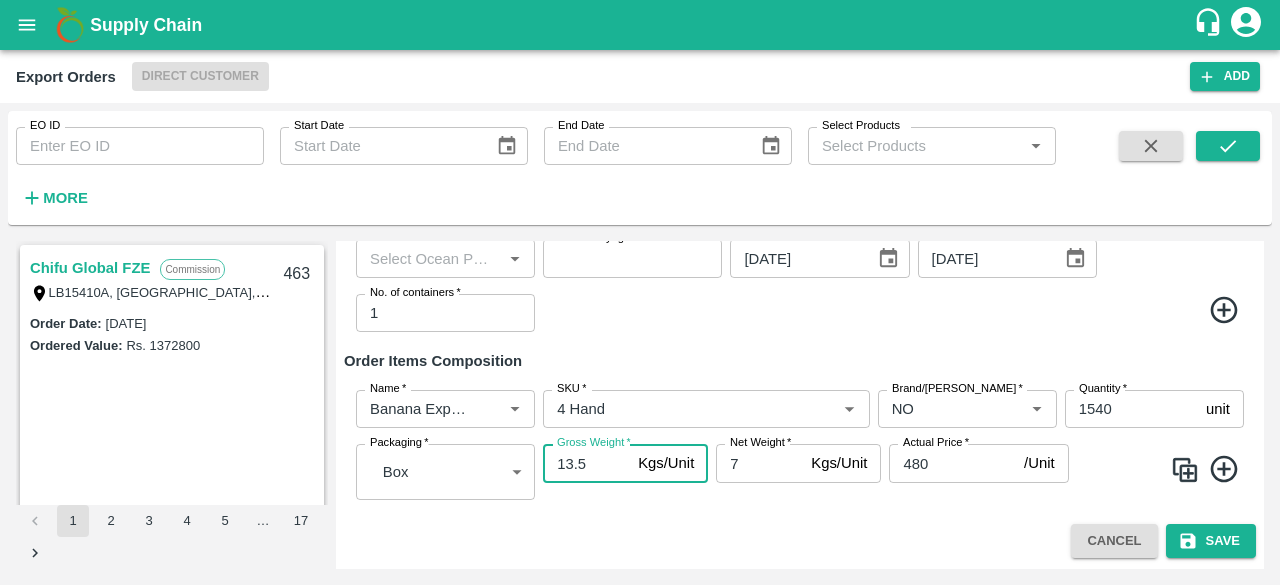 type on "13.5" 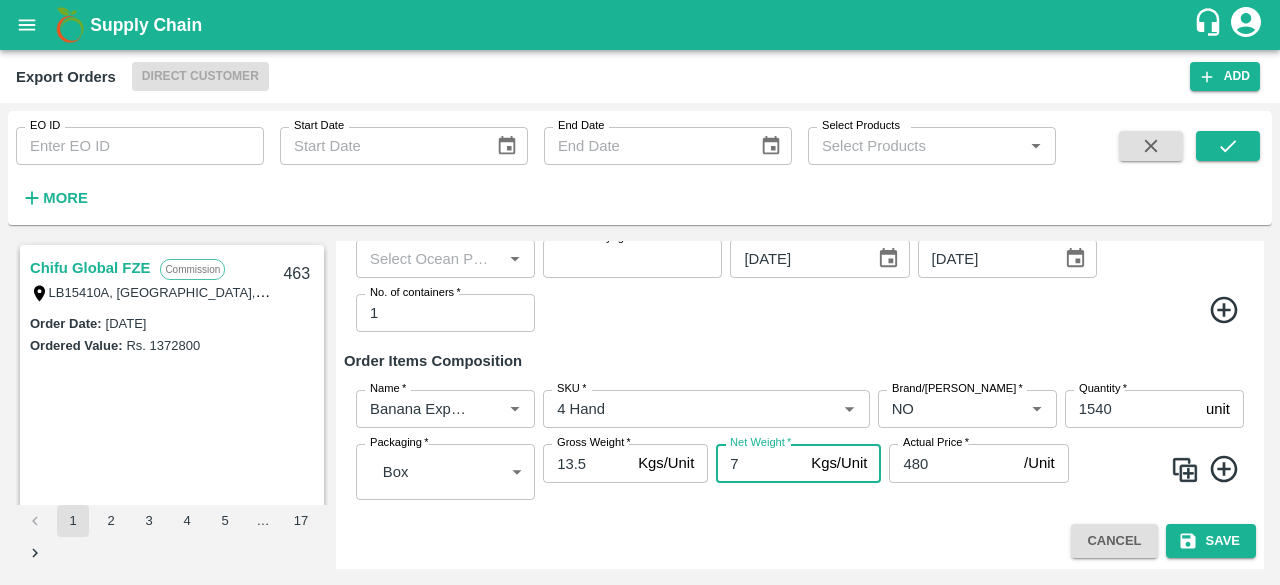 click on "7" at bounding box center (759, 463) 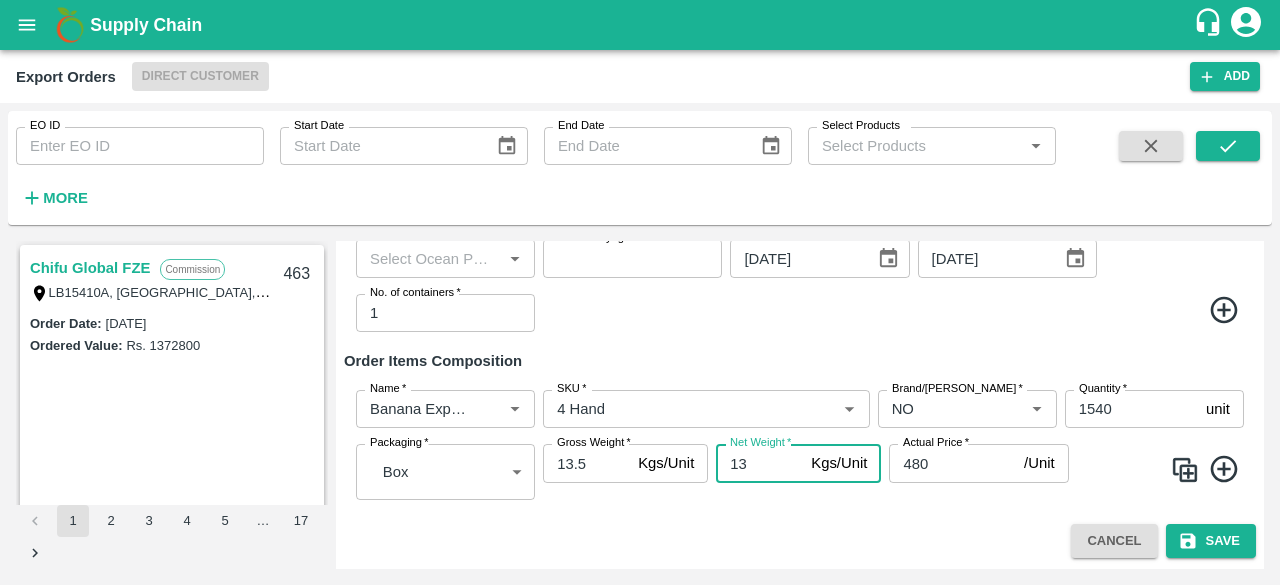 type on "13" 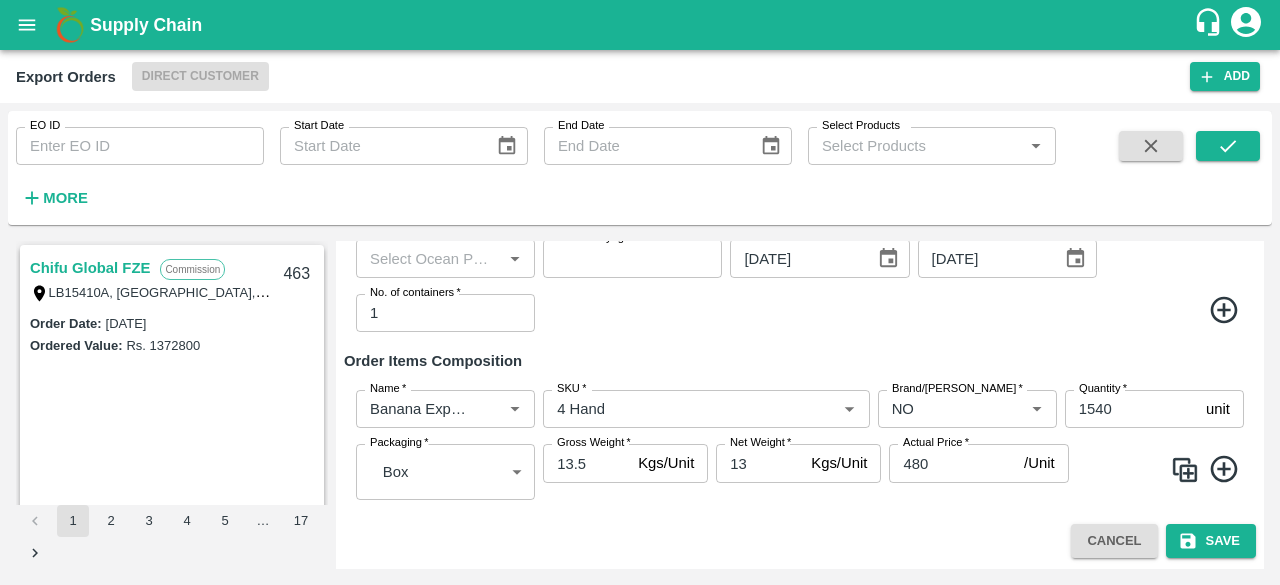 click on "Cancel Save" at bounding box center (800, 541) 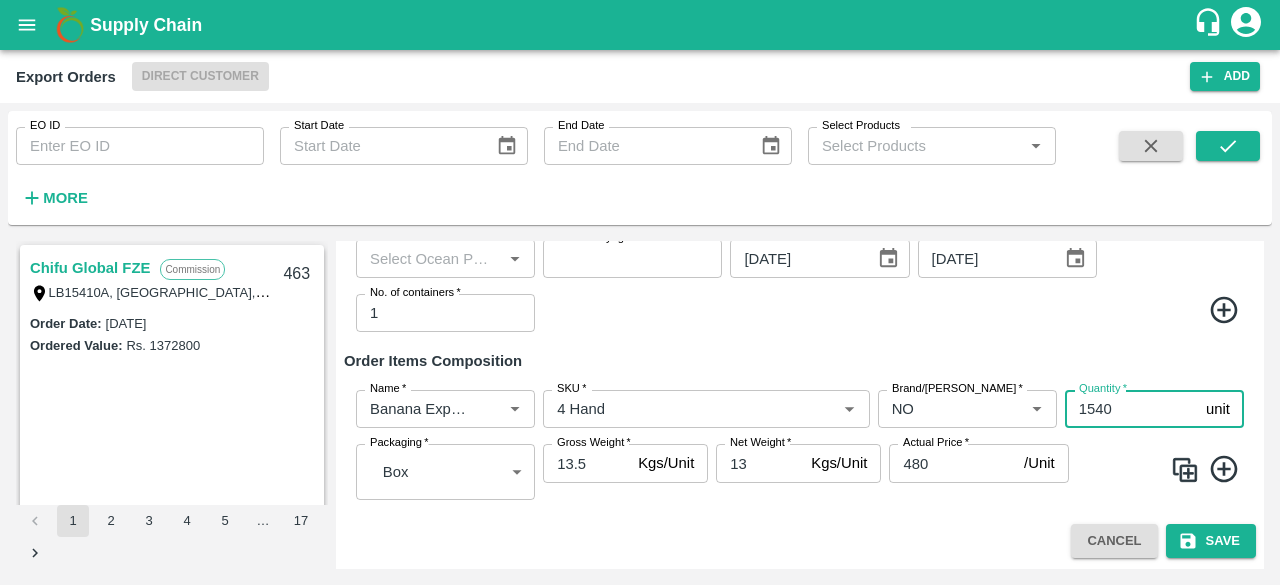click on "1540" at bounding box center [1131, 409] 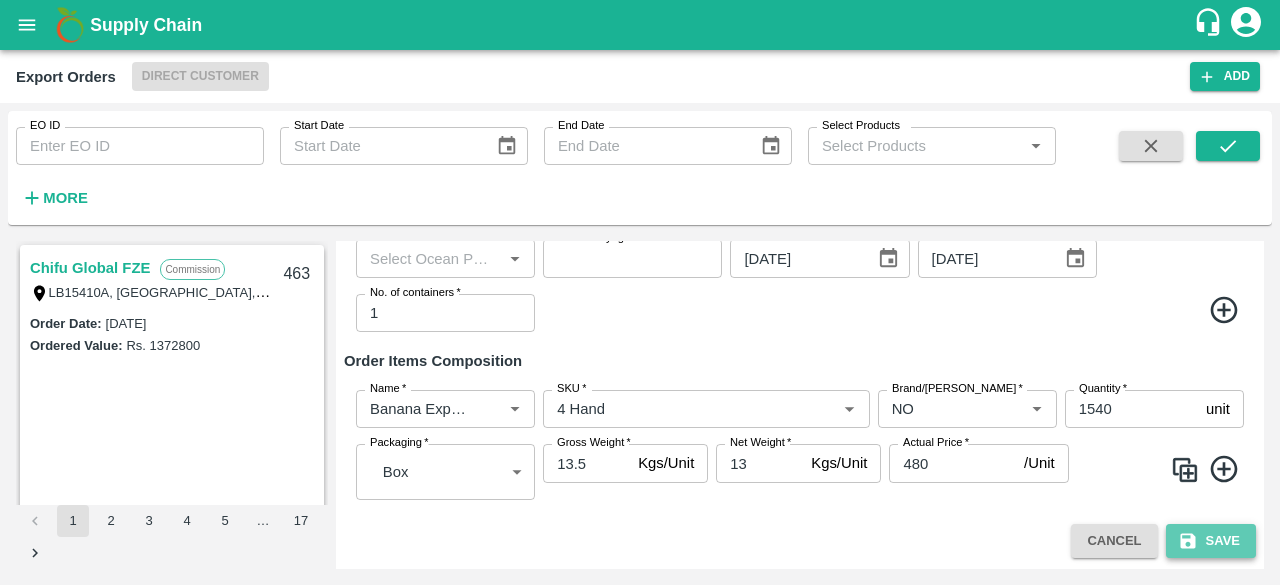 click on "Save" at bounding box center (1211, 541) 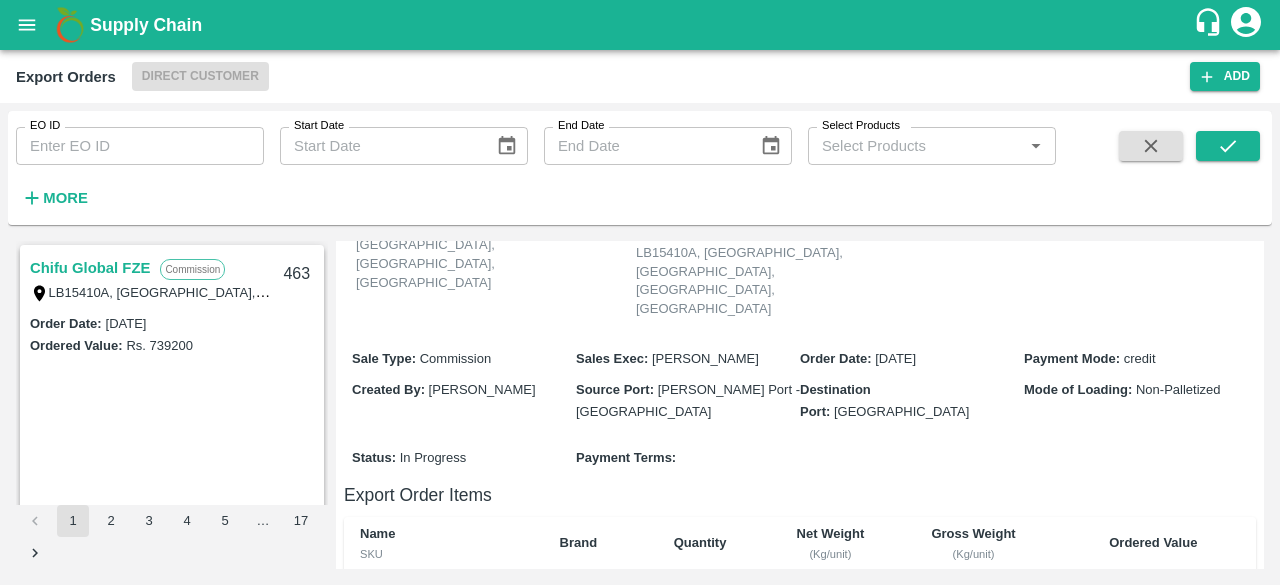 scroll, scrollTop: 0, scrollLeft: 0, axis: both 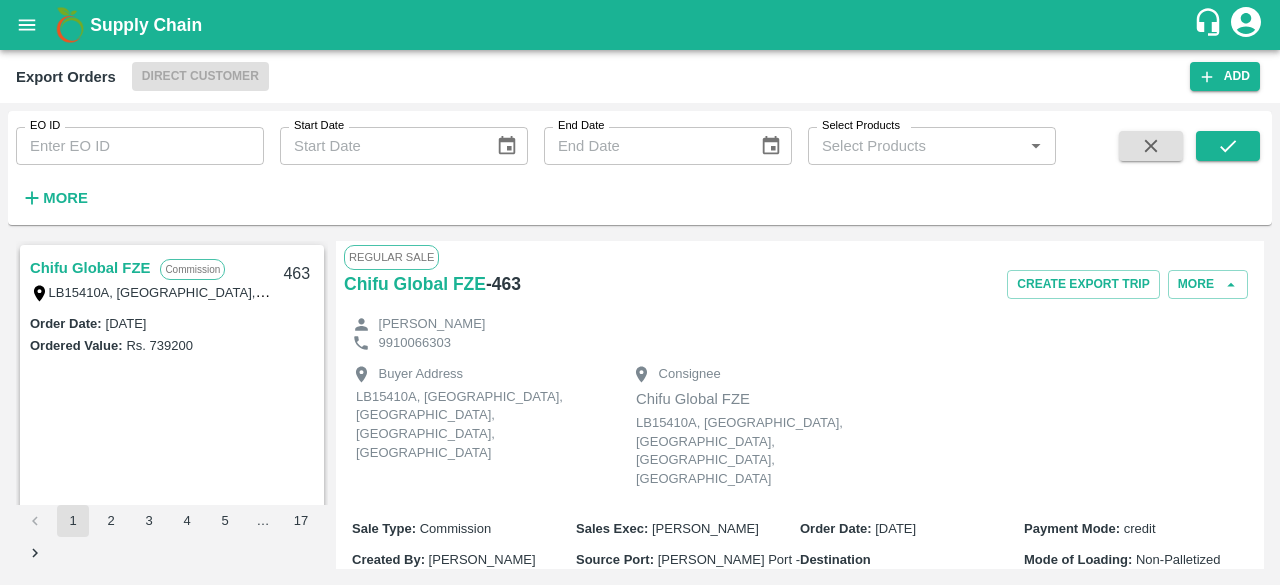 click on "- 463" at bounding box center [503, 284] 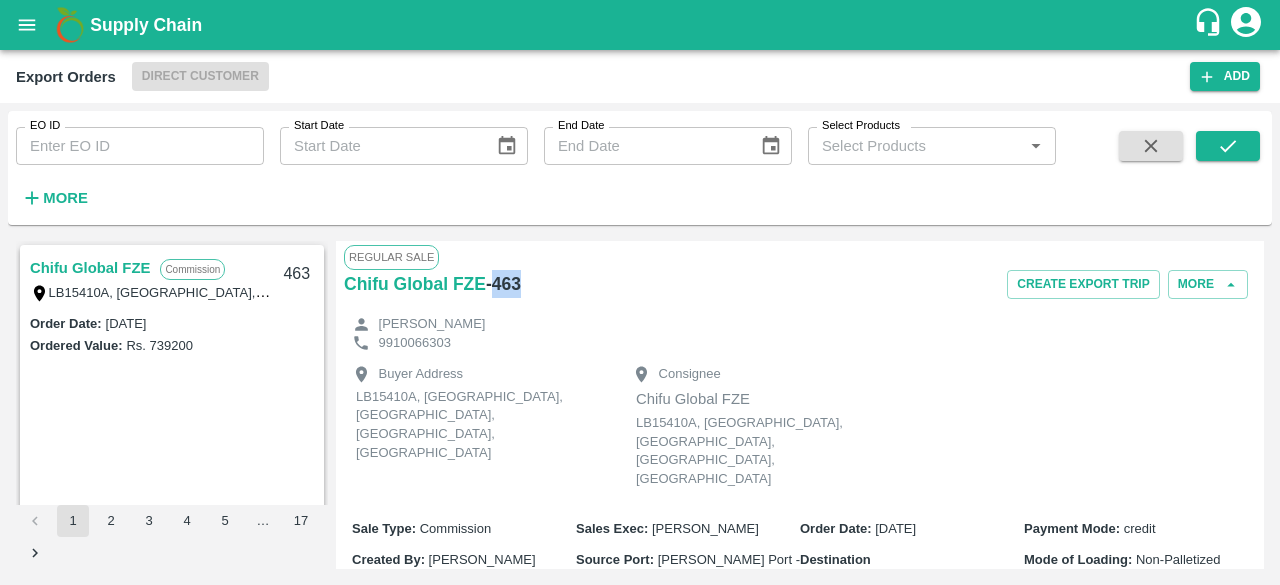 click on "- 463" at bounding box center (503, 284) 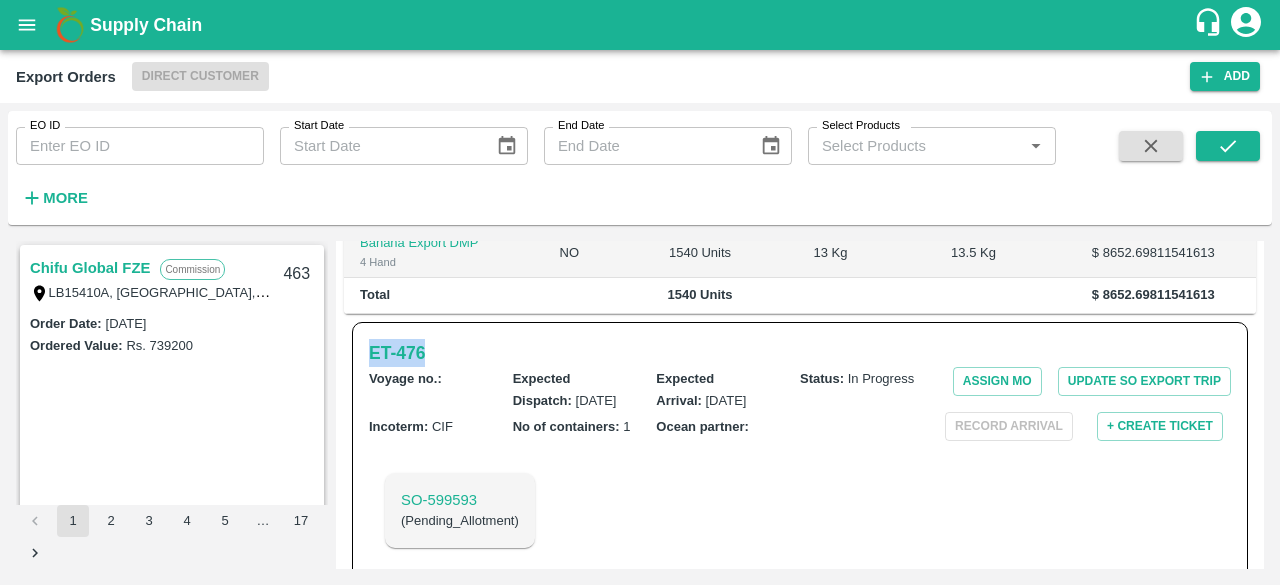 drag, startPoint x: 360, startPoint y: 333, endPoint x: 436, endPoint y: 328, distance: 76.1643 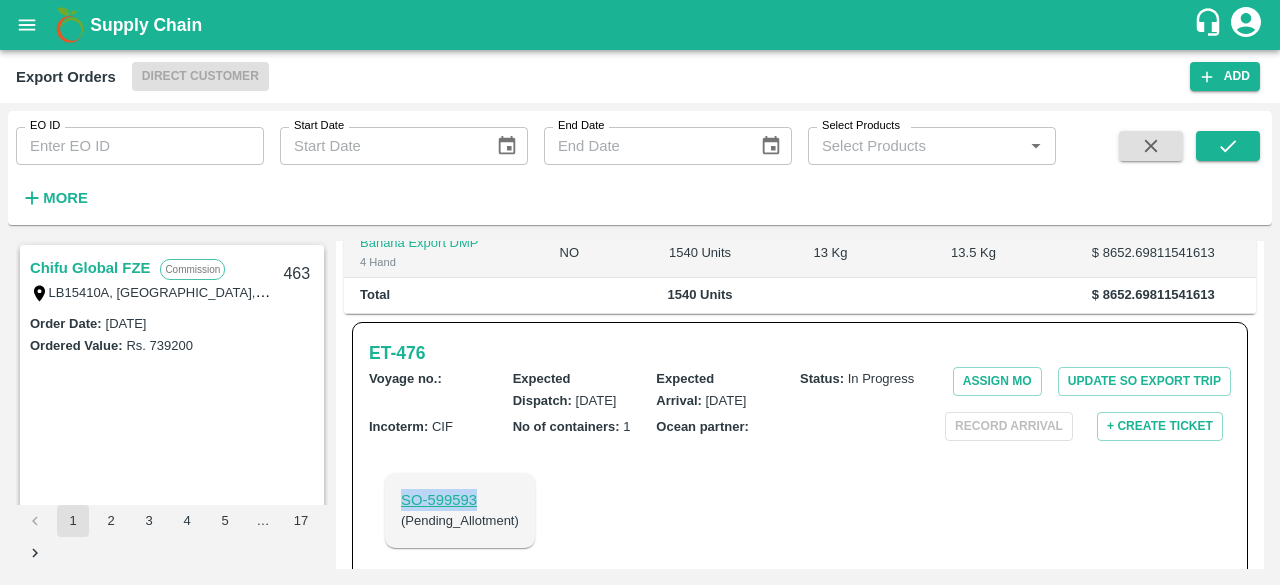 drag, startPoint x: 394, startPoint y: 473, endPoint x: 487, endPoint y: 473, distance: 93 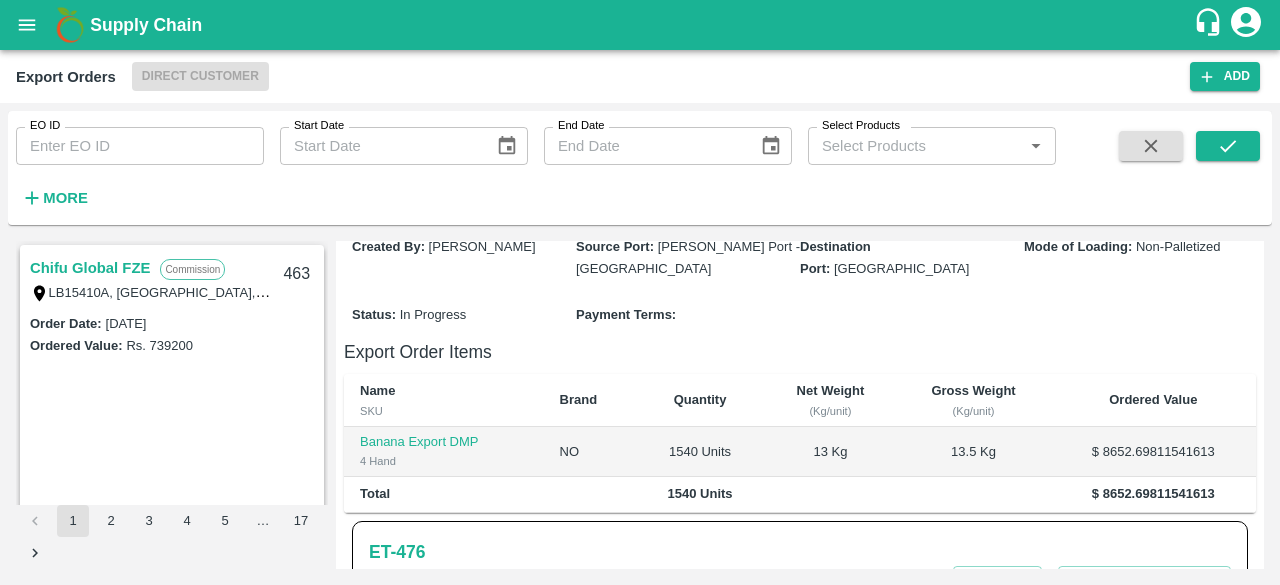 scroll, scrollTop: 0, scrollLeft: 0, axis: both 